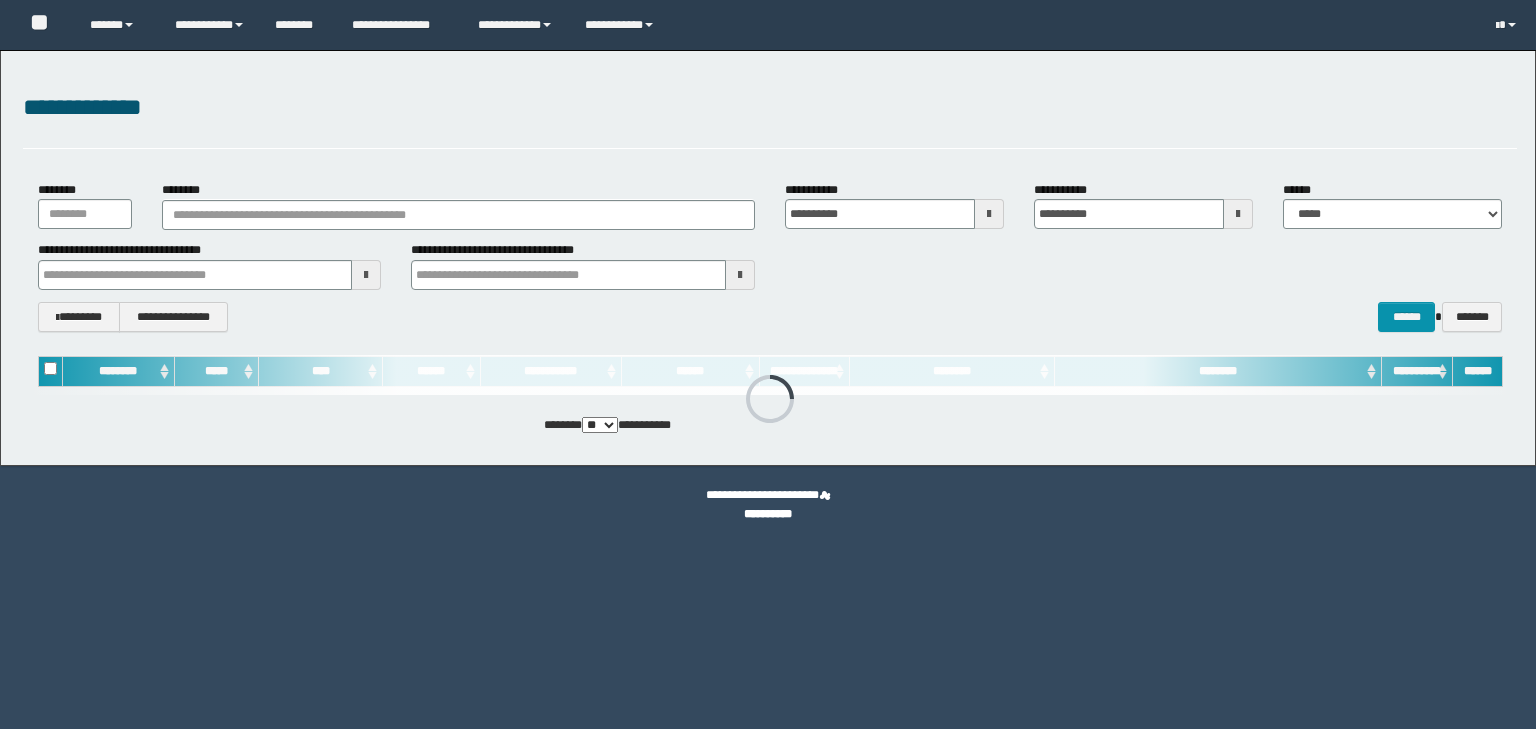 scroll, scrollTop: 0, scrollLeft: 0, axis: both 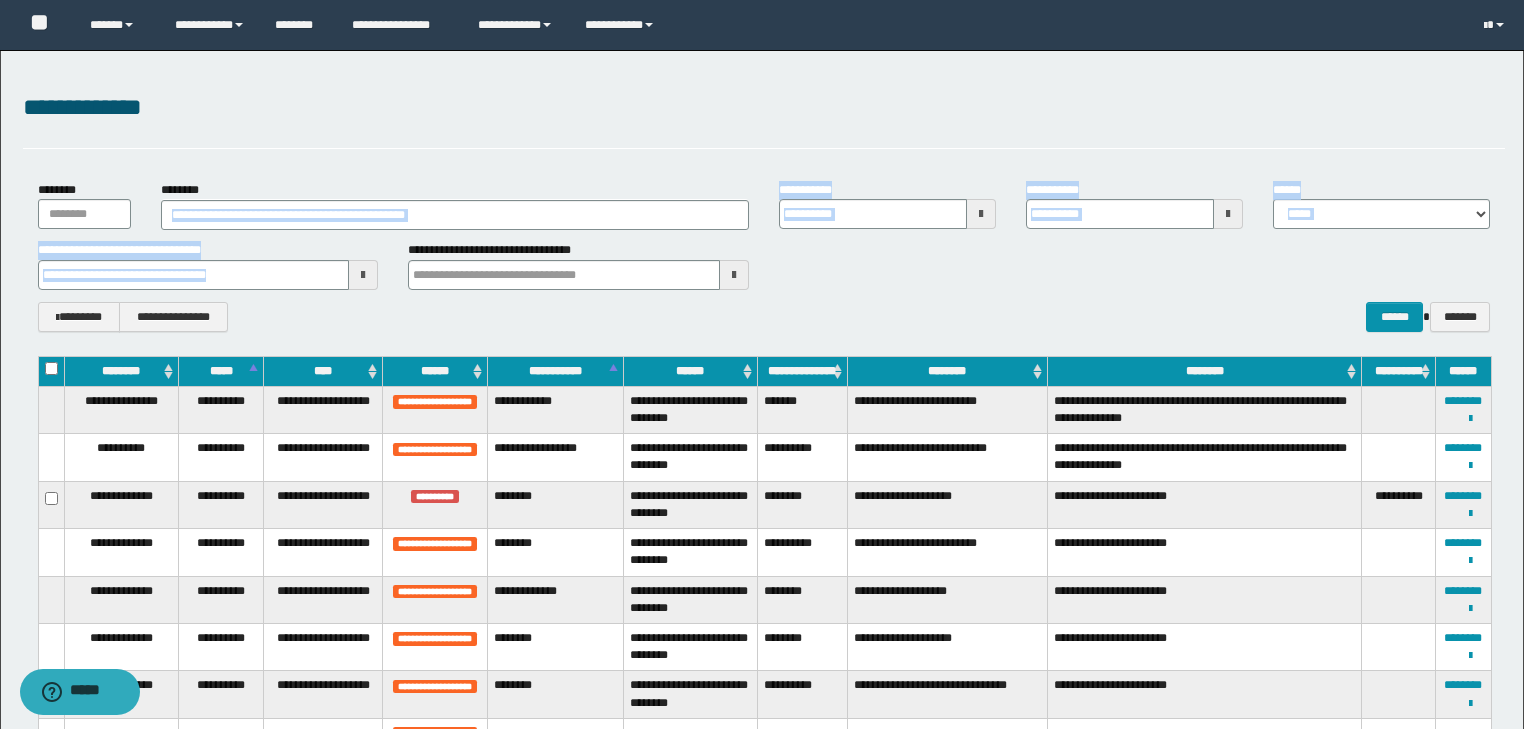 click on "**********" at bounding box center [764, 256] 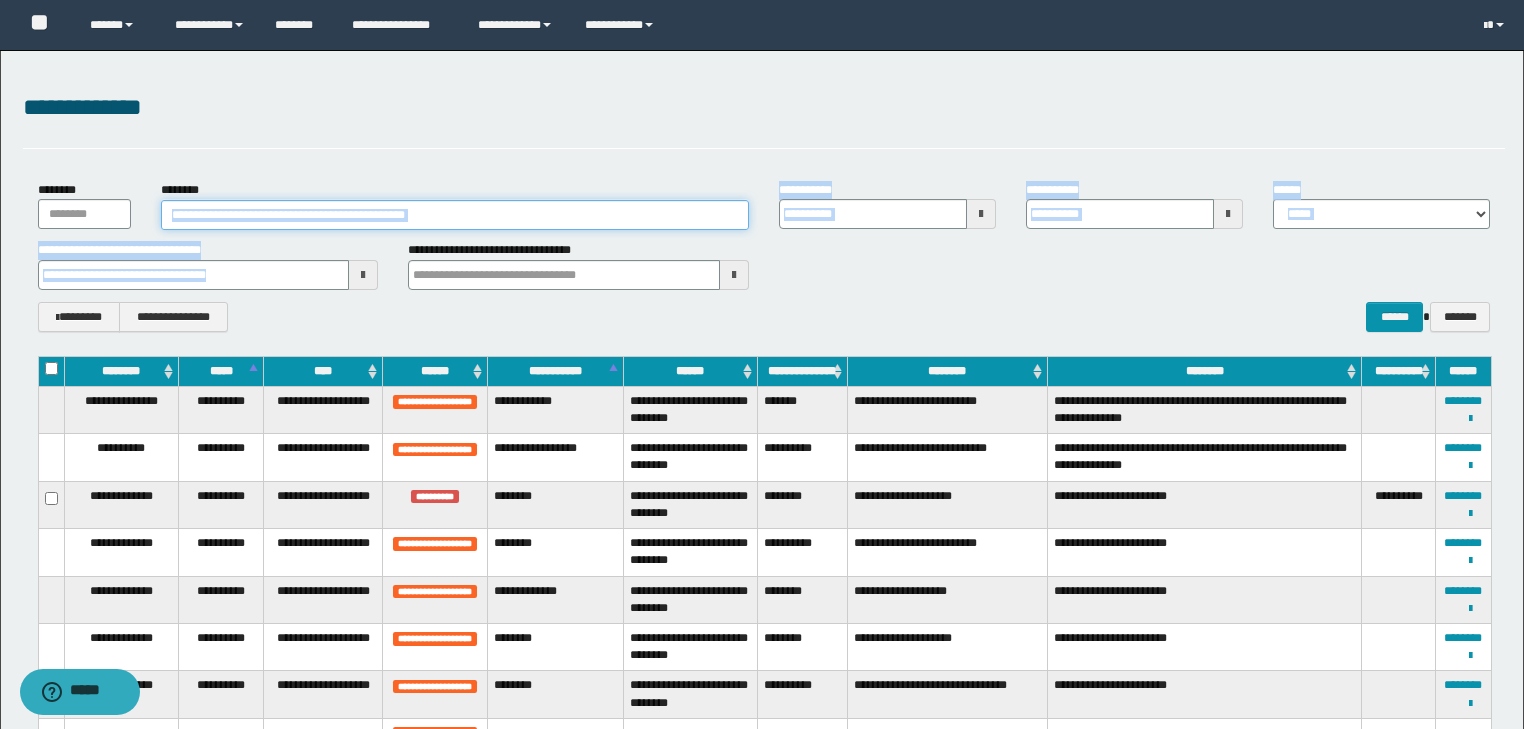 click on "********" at bounding box center [455, 215] 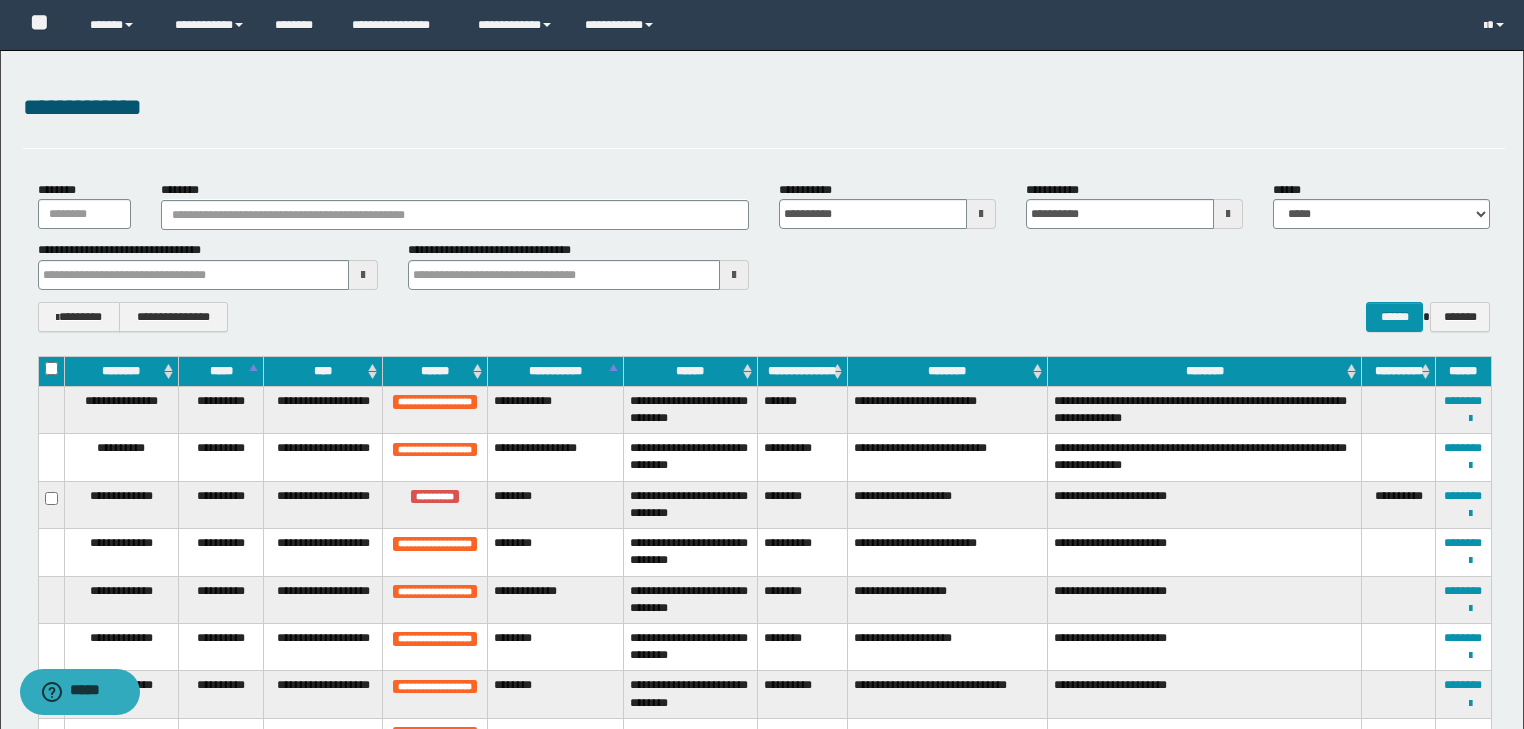 click on "**********" at bounding box center [764, 119] 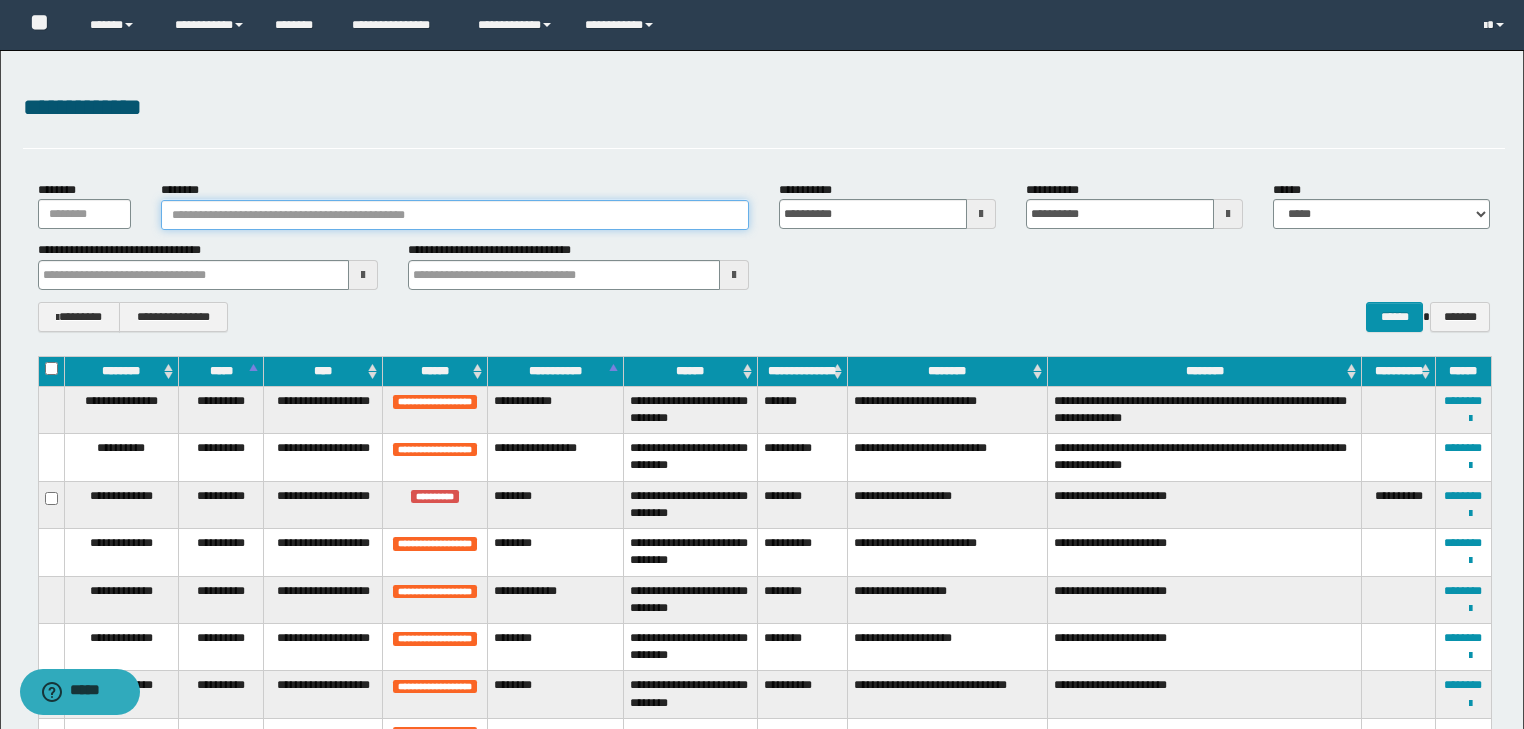click on "********" at bounding box center [455, 215] 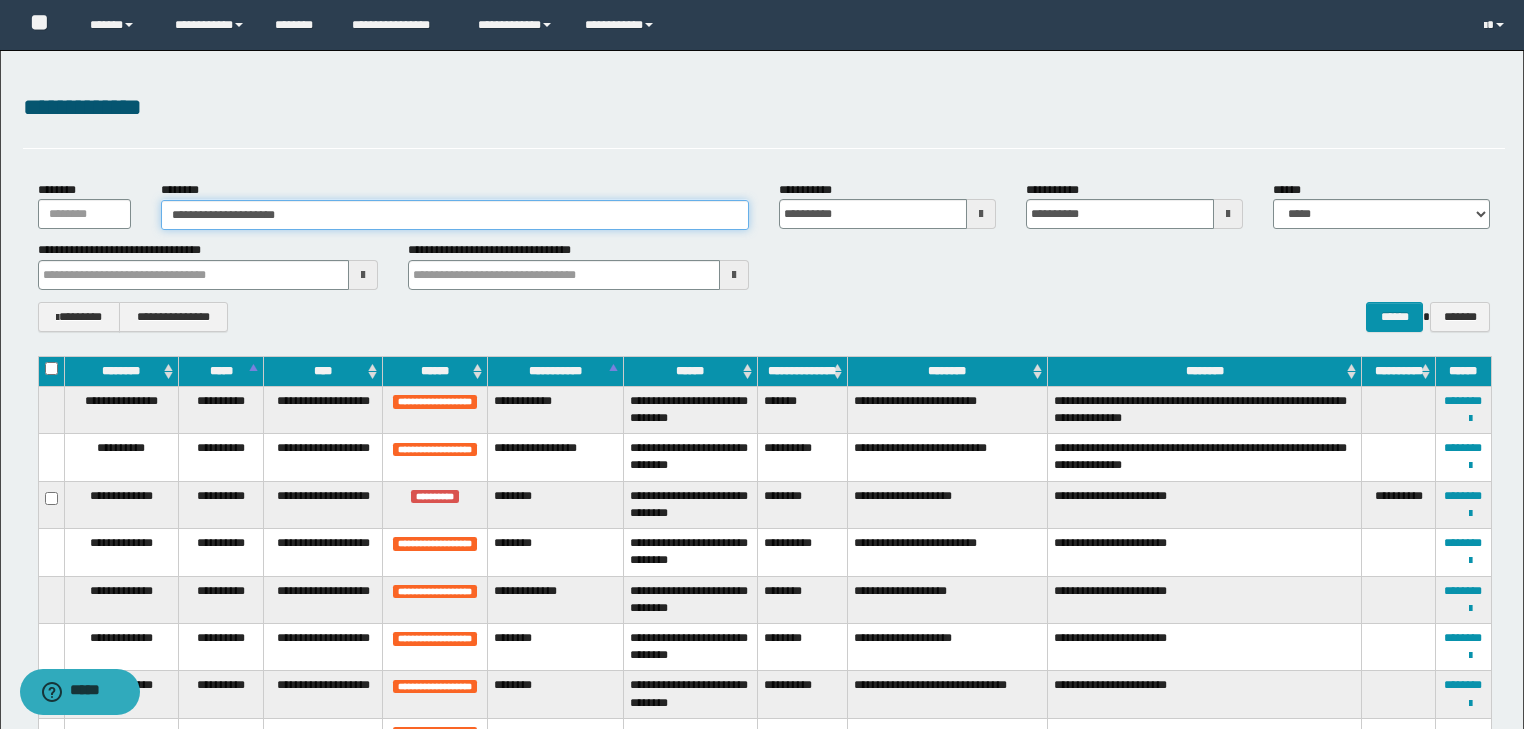 drag, startPoint x: 184, startPoint y: 212, endPoint x: 176, endPoint y: 219, distance: 10.630146 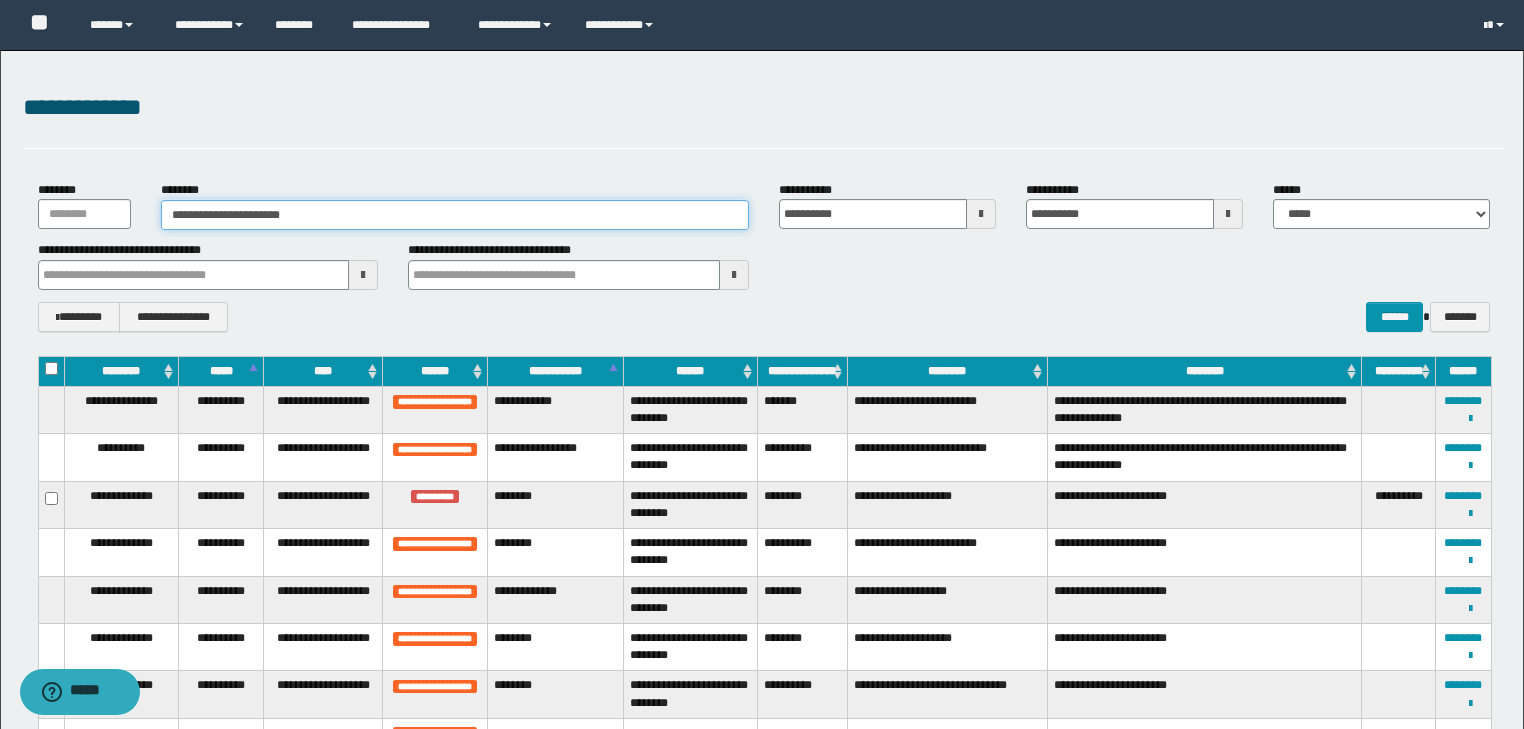 type on "**********" 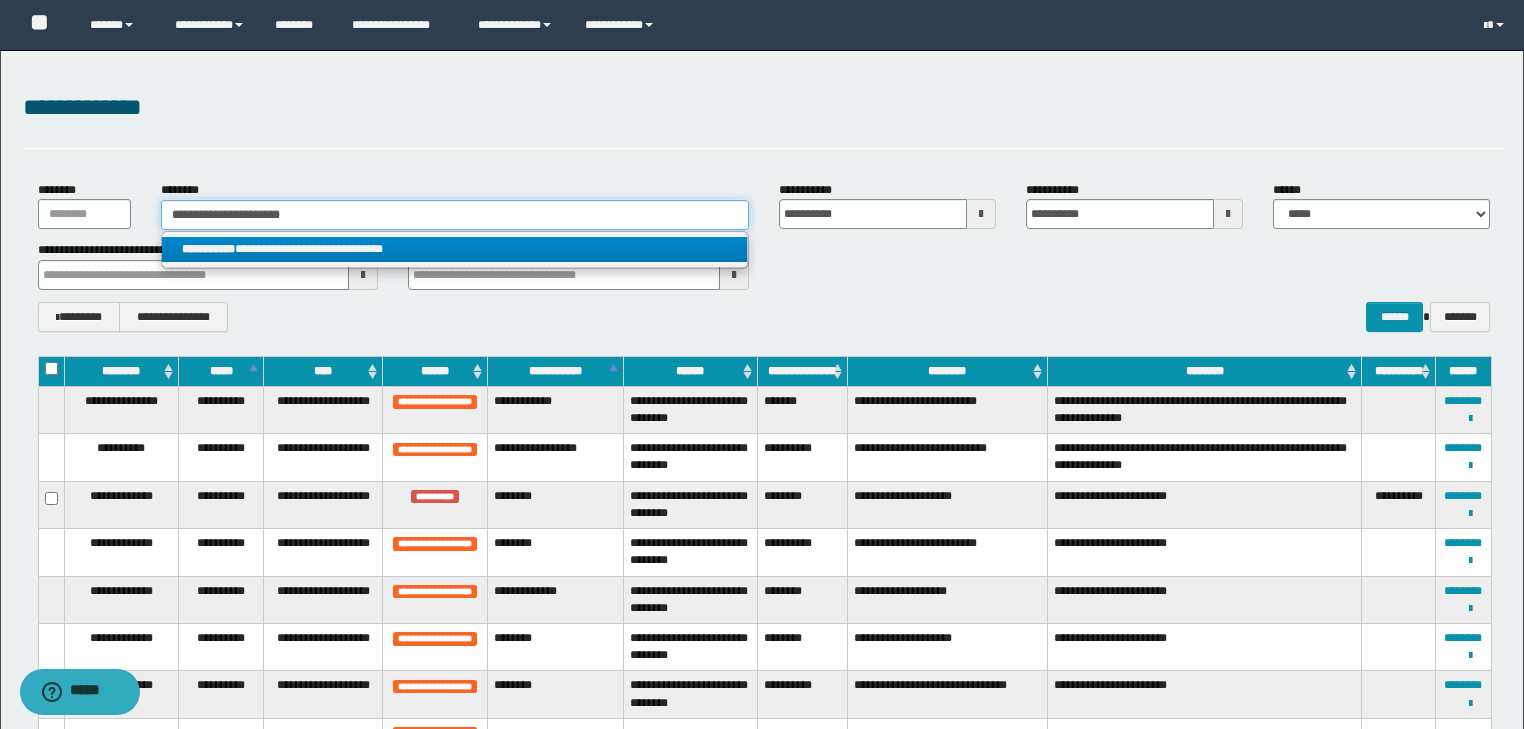 type on "**********" 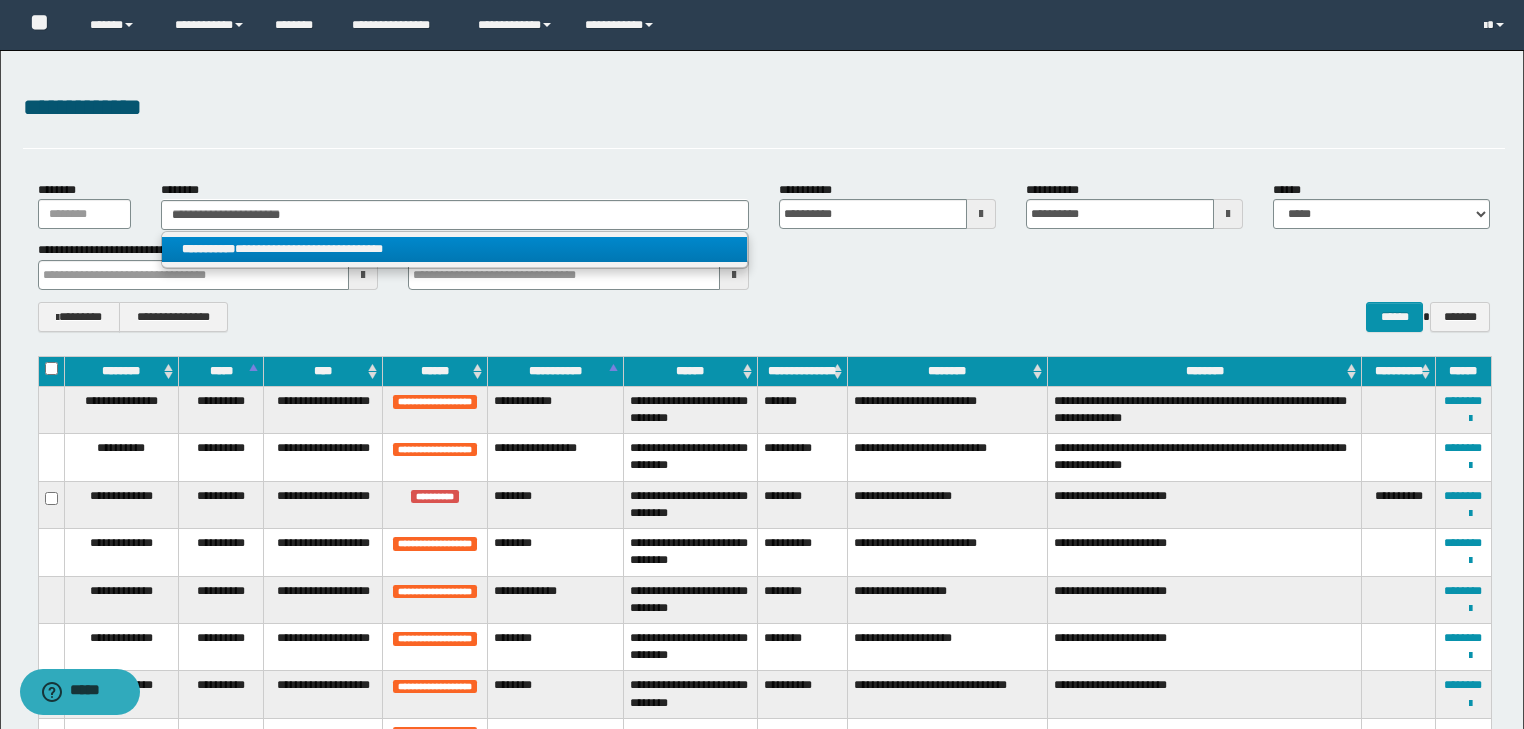 click on "**********" at bounding box center [454, 249] 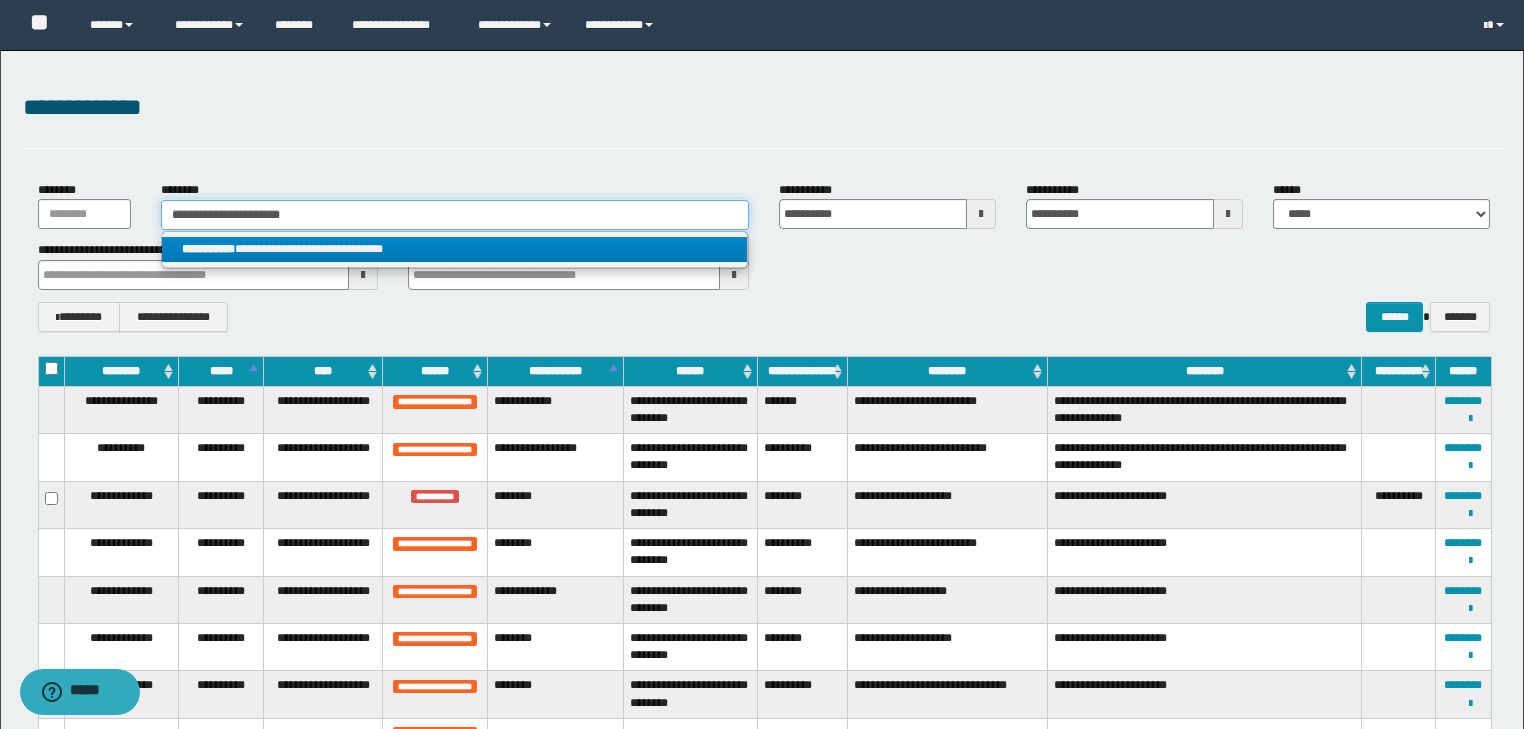type 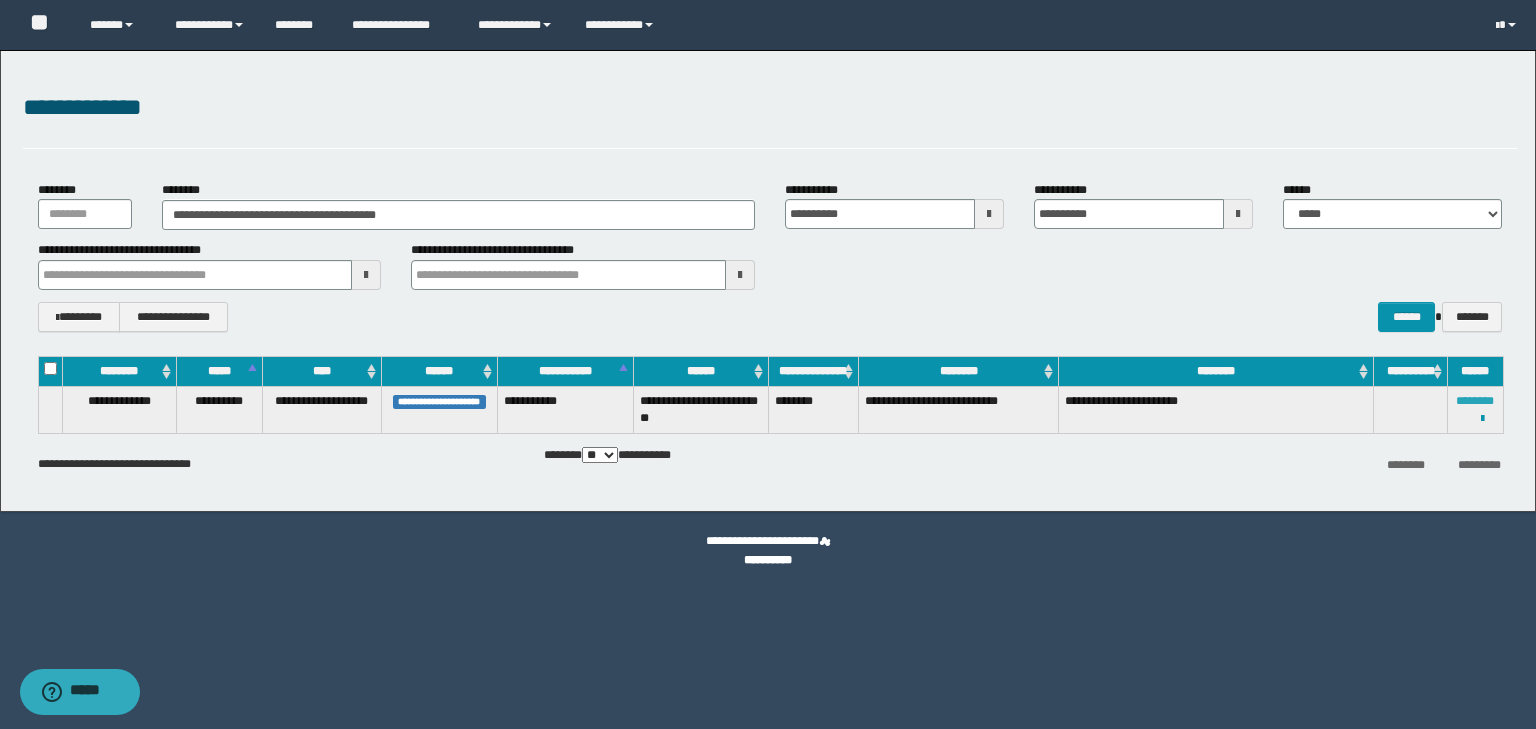 click on "********" at bounding box center [1475, 401] 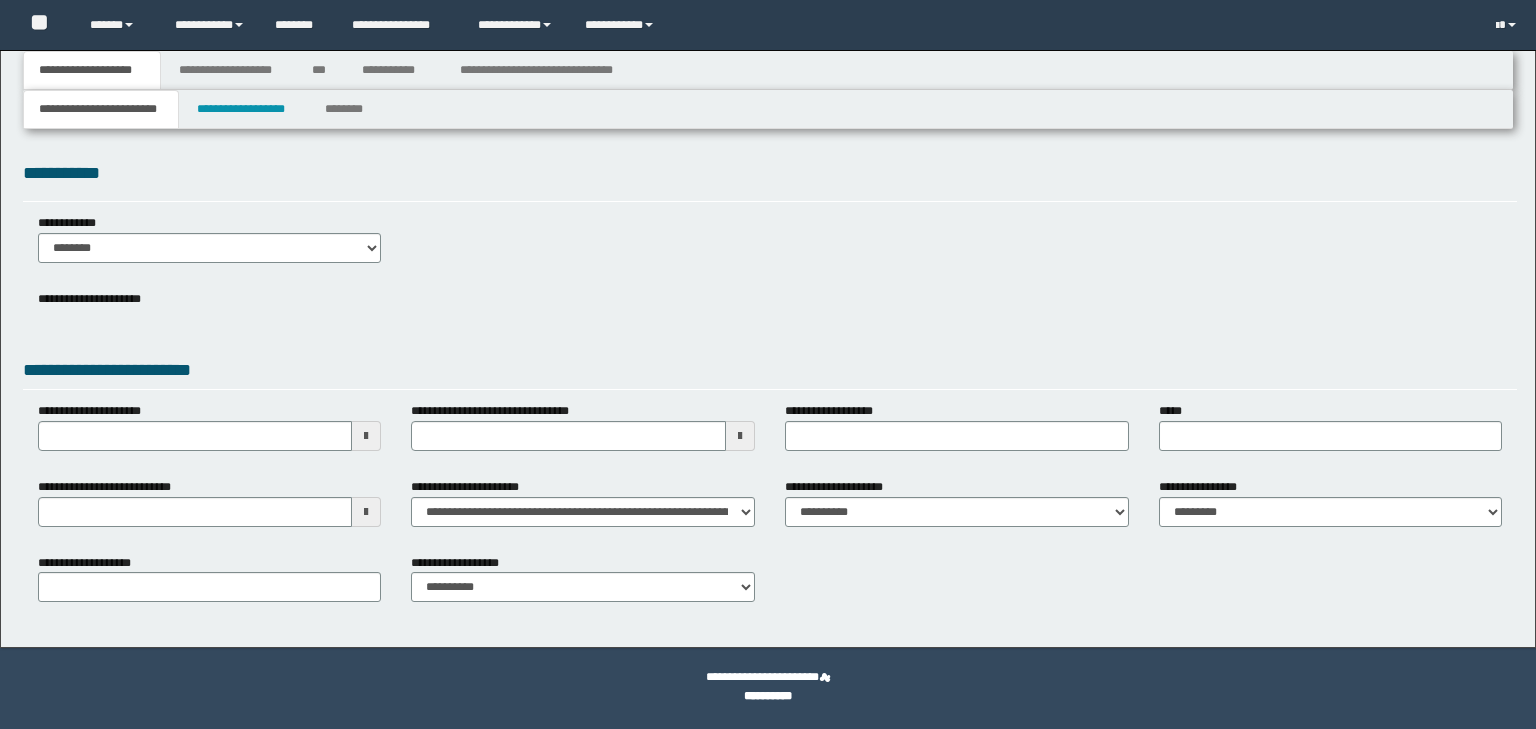 scroll, scrollTop: 0, scrollLeft: 0, axis: both 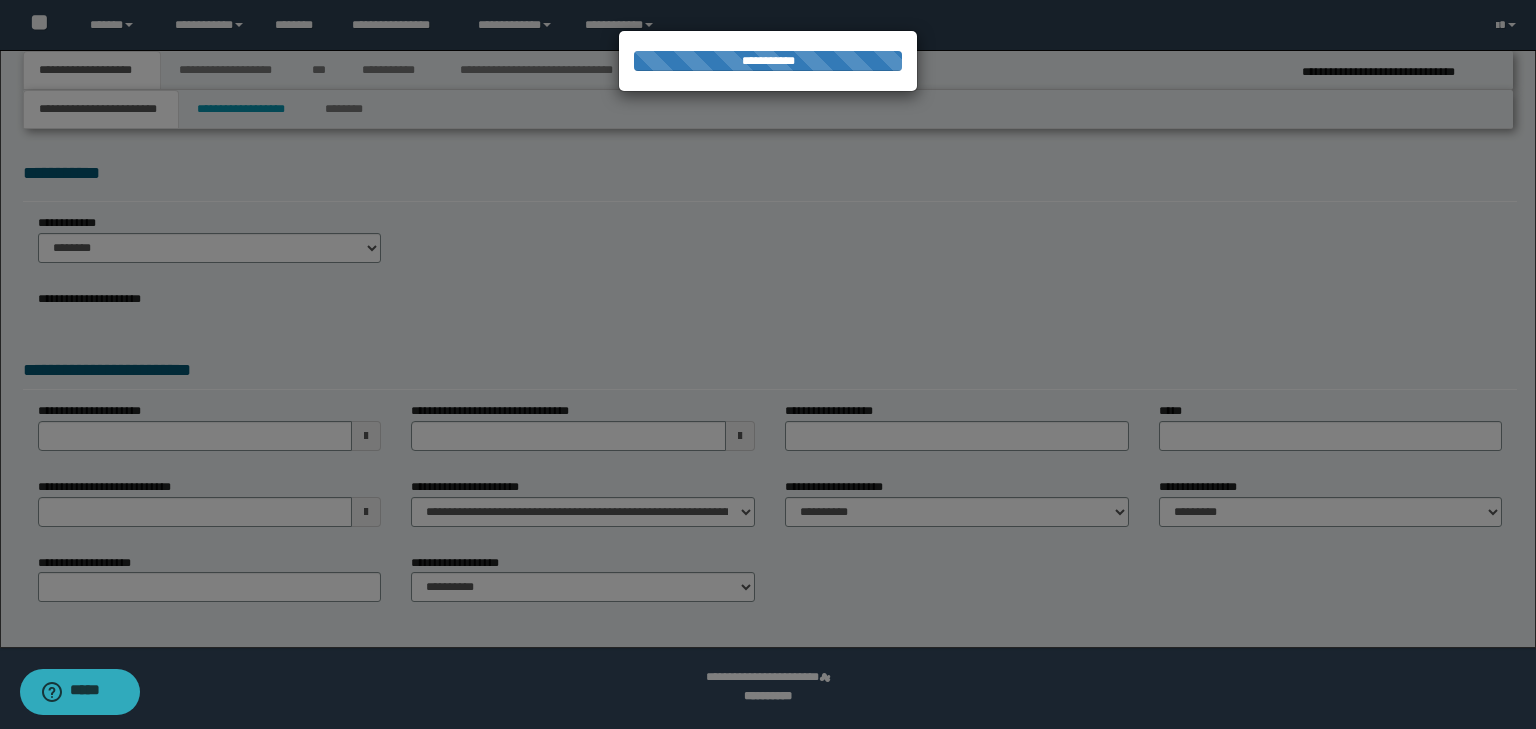 select on "*" 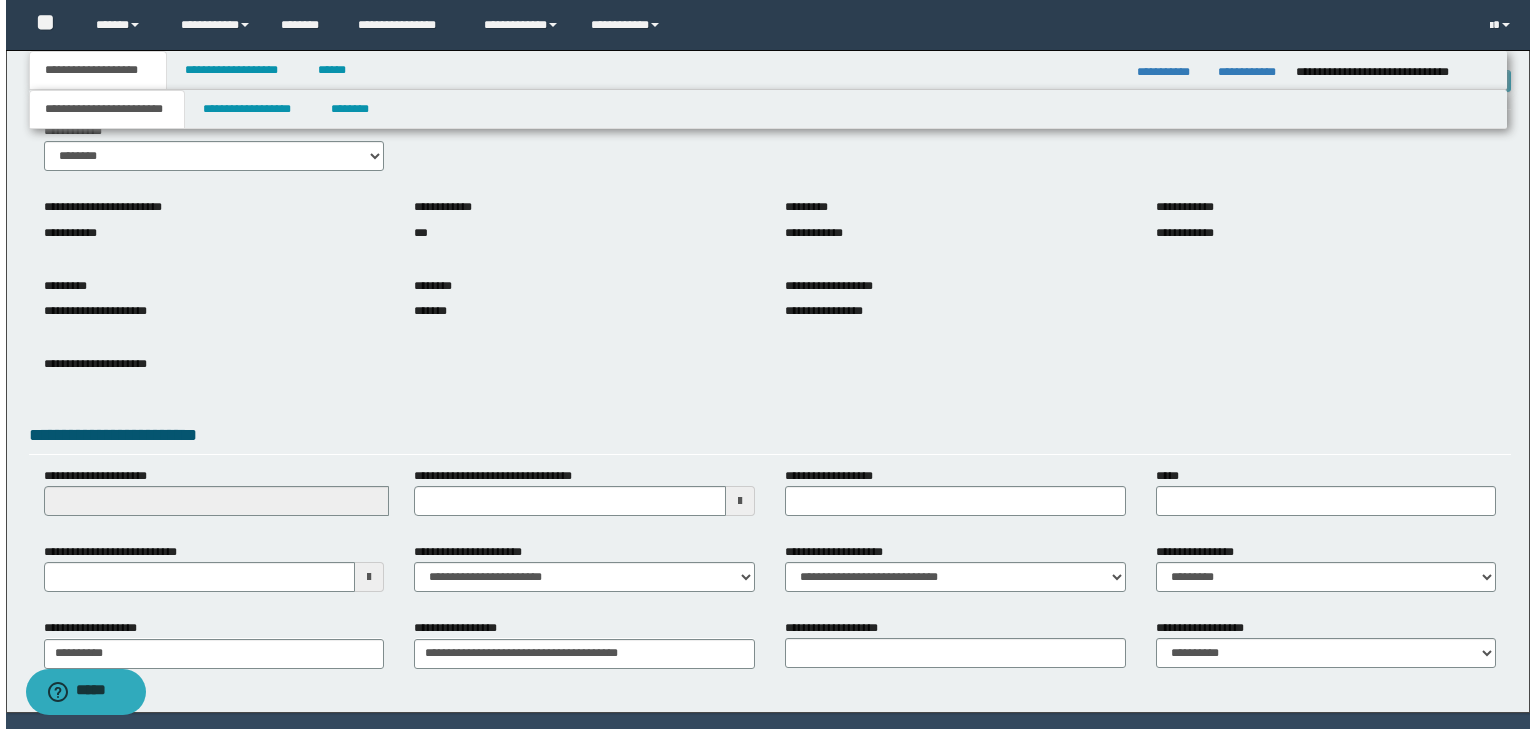 scroll, scrollTop: 0, scrollLeft: 0, axis: both 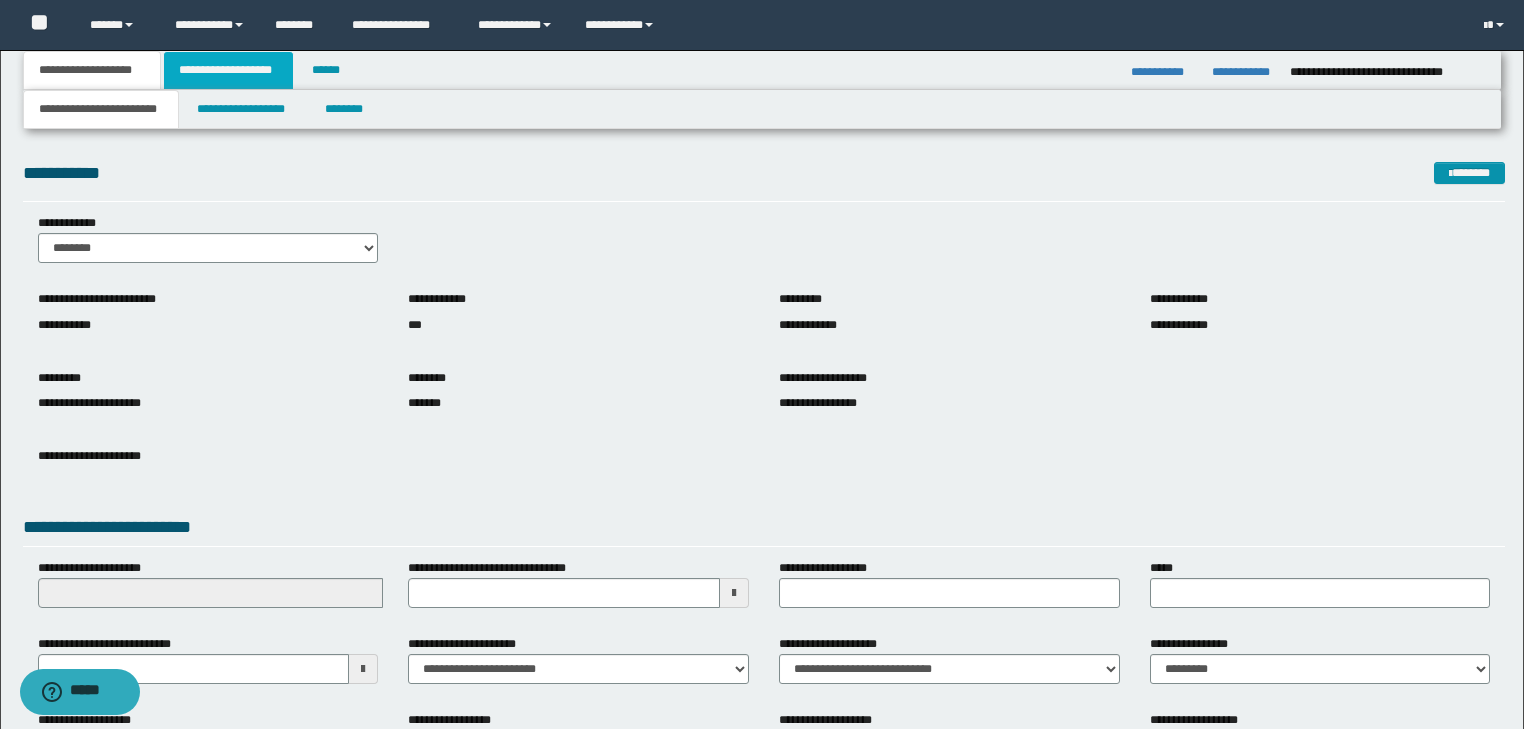 click on "**********" at bounding box center (228, 70) 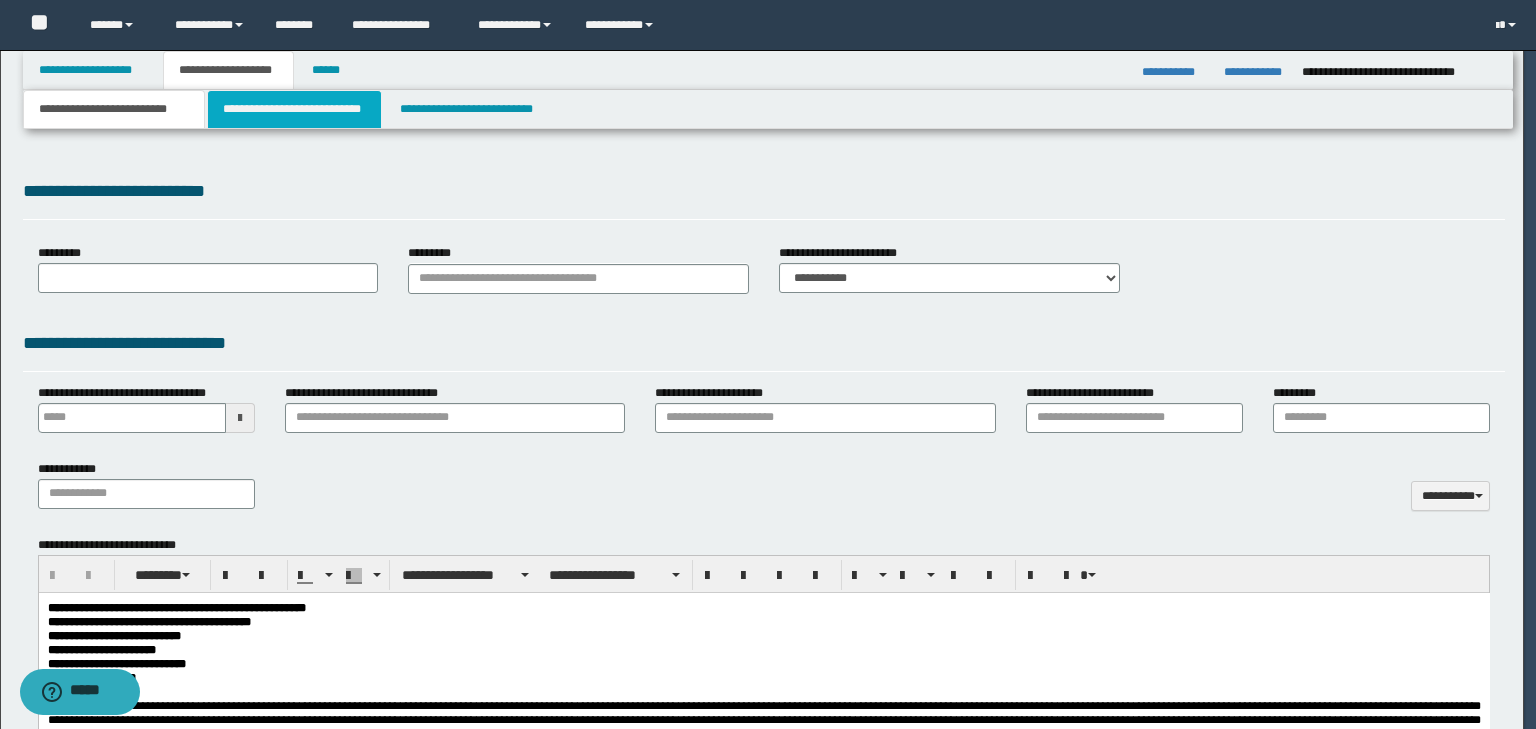 type 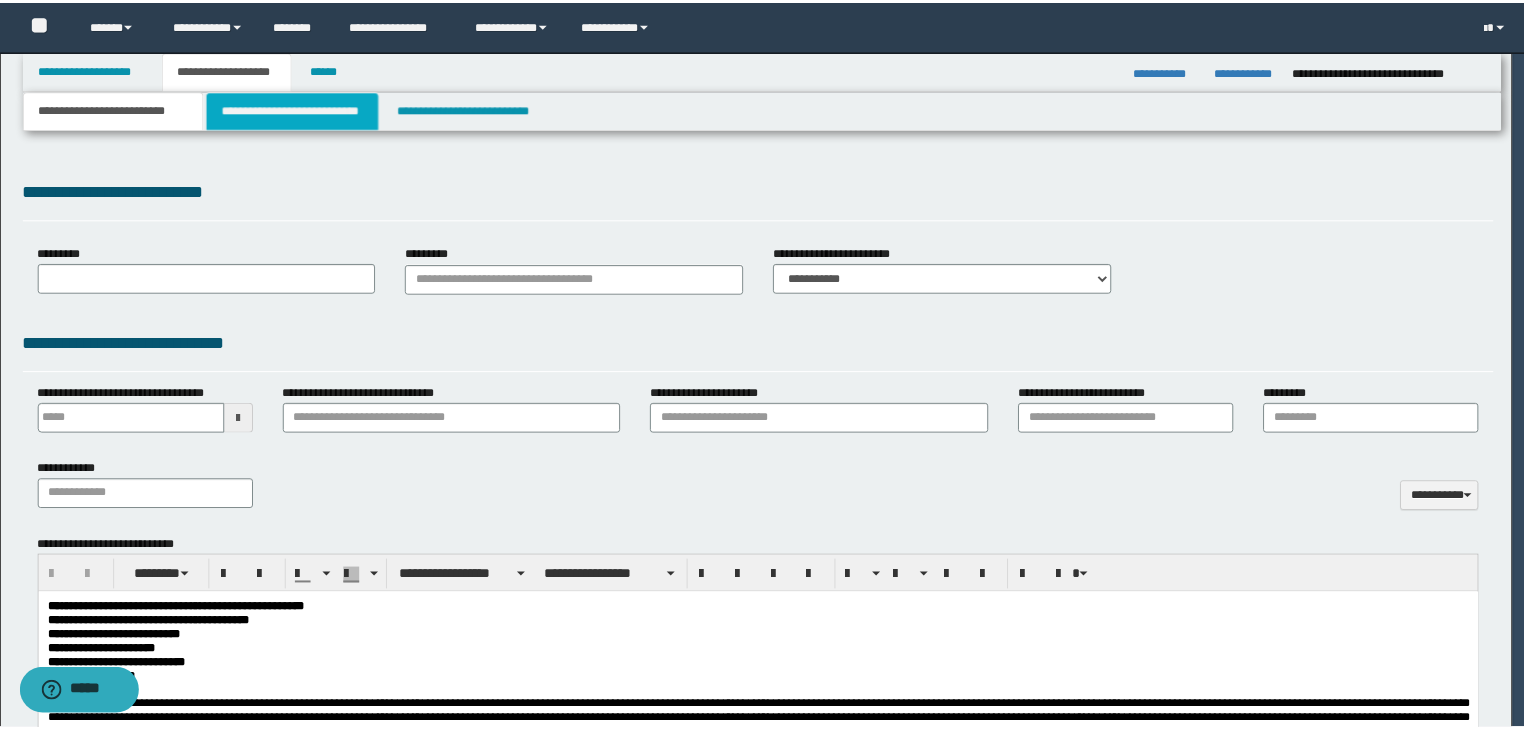 scroll, scrollTop: 0, scrollLeft: 0, axis: both 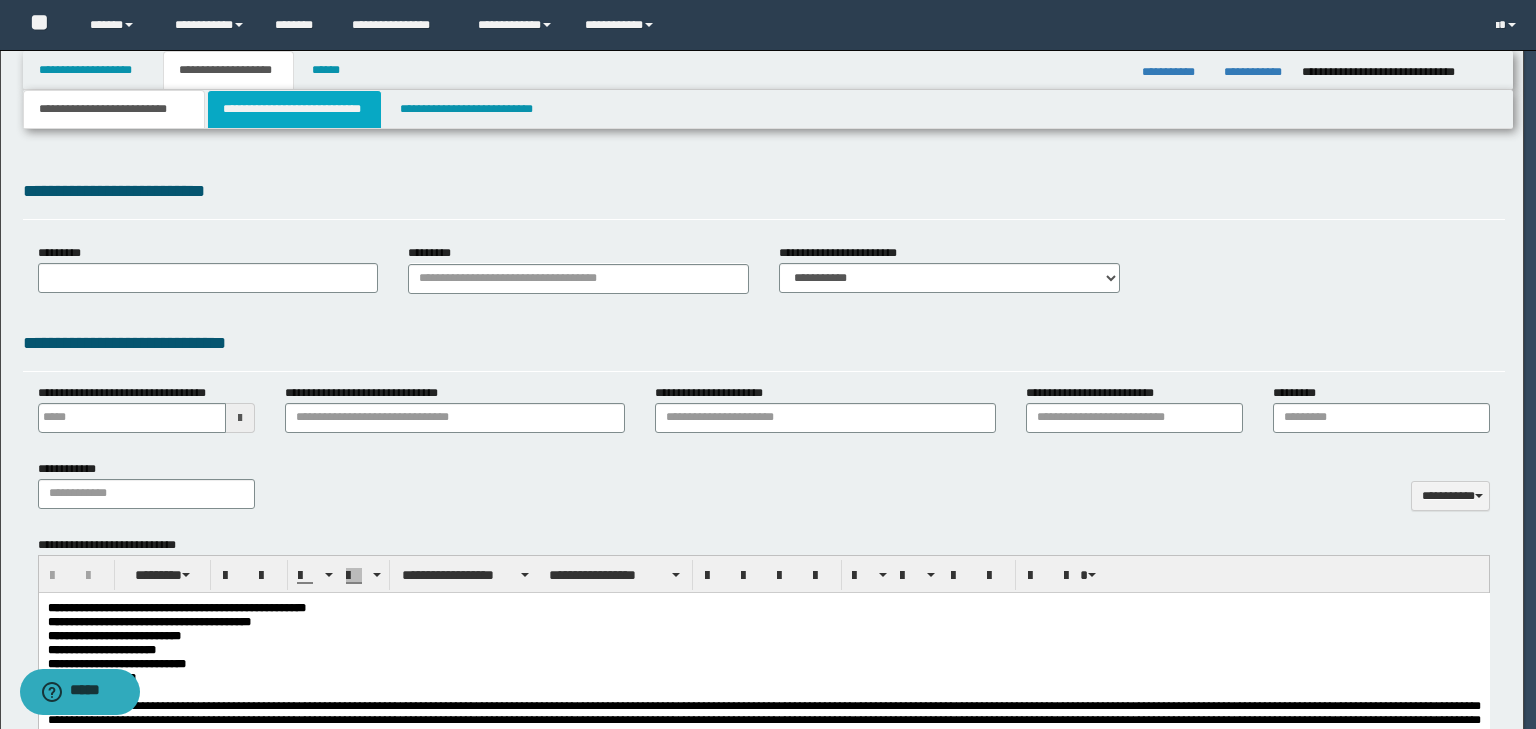 type on "**********" 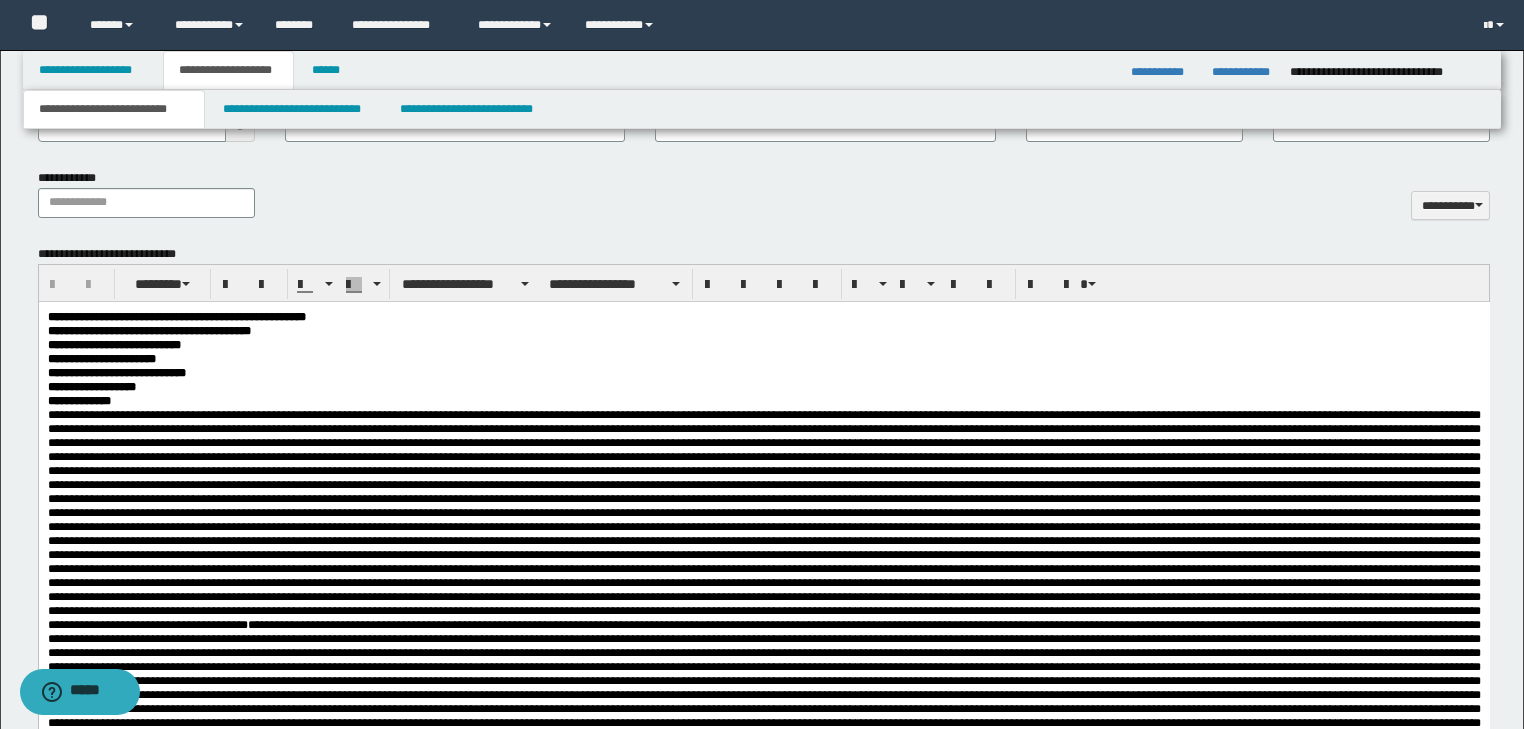 scroll, scrollTop: 960, scrollLeft: 0, axis: vertical 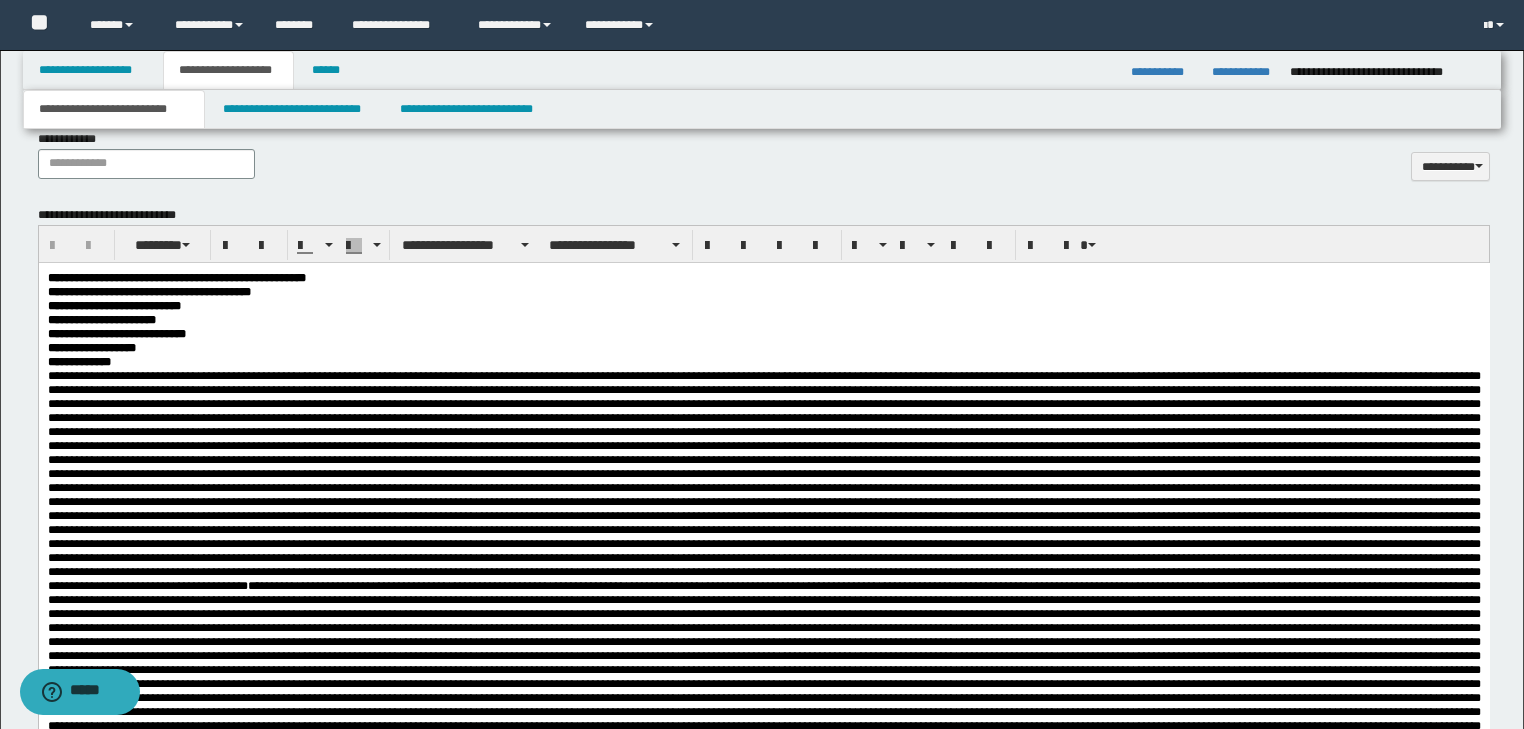 click on "****** ******" at bounding box center (763, 361) 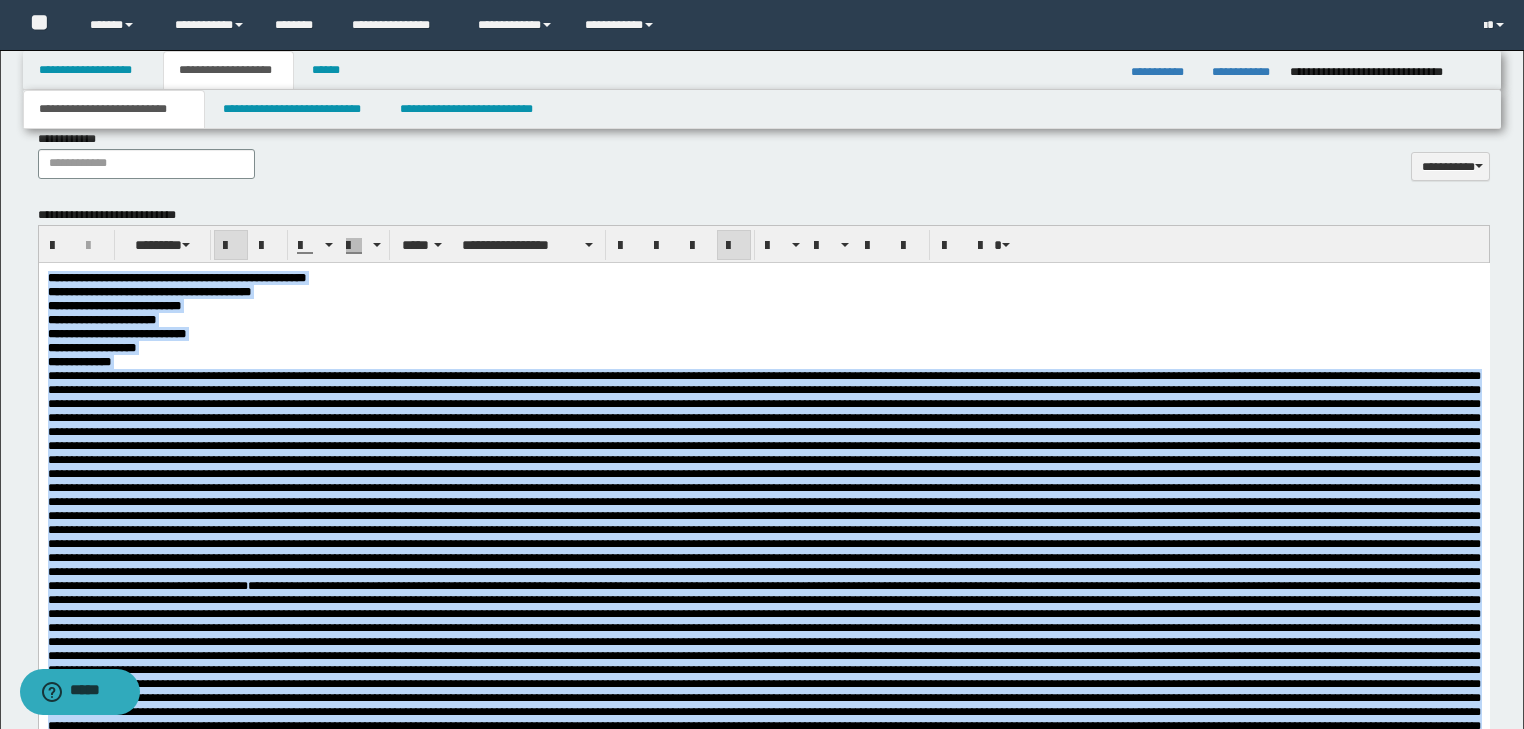type 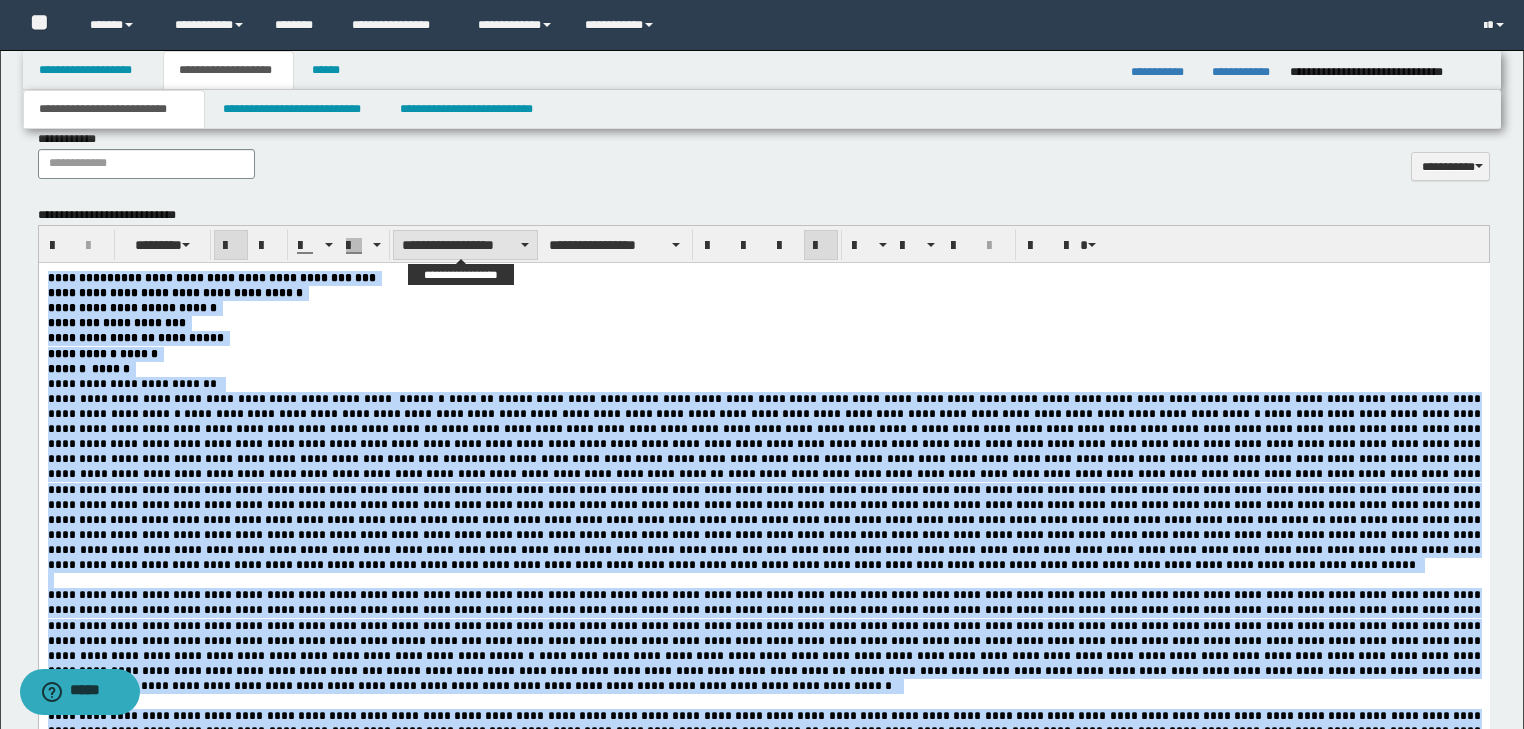 click on "**********" at bounding box center (465, 245) 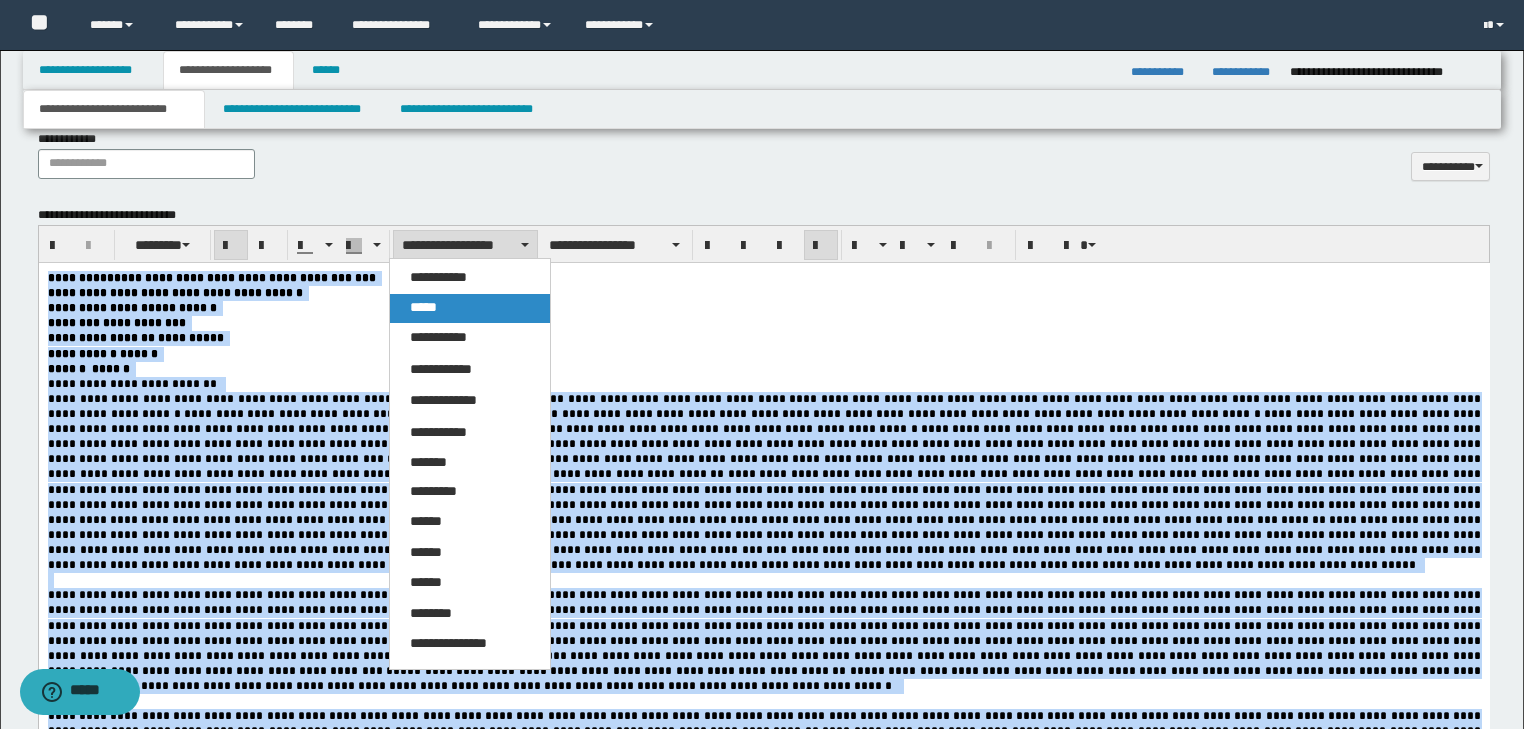 click on "*****" at bounding box center [470, 308] 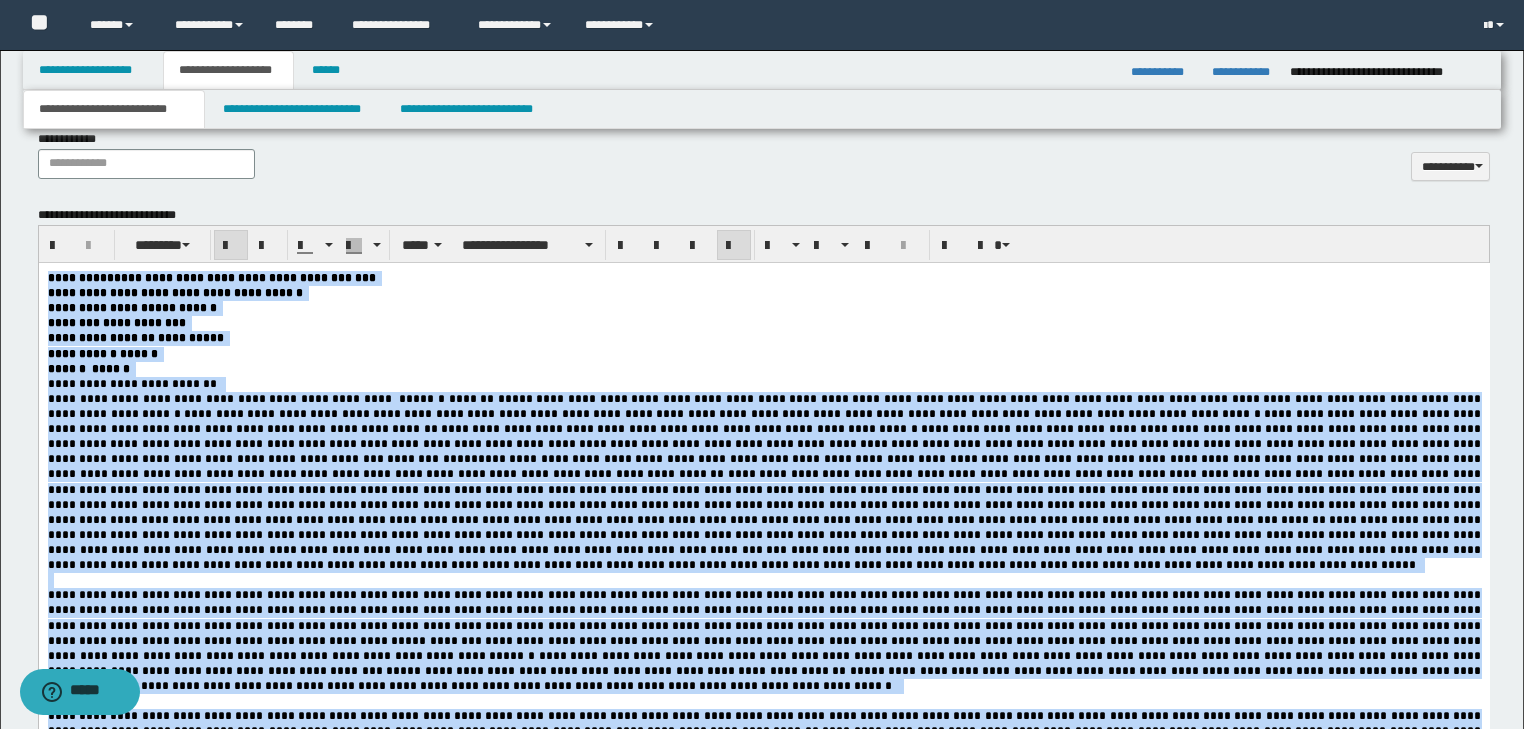 click on "**********" at bounding box center (763, 322) 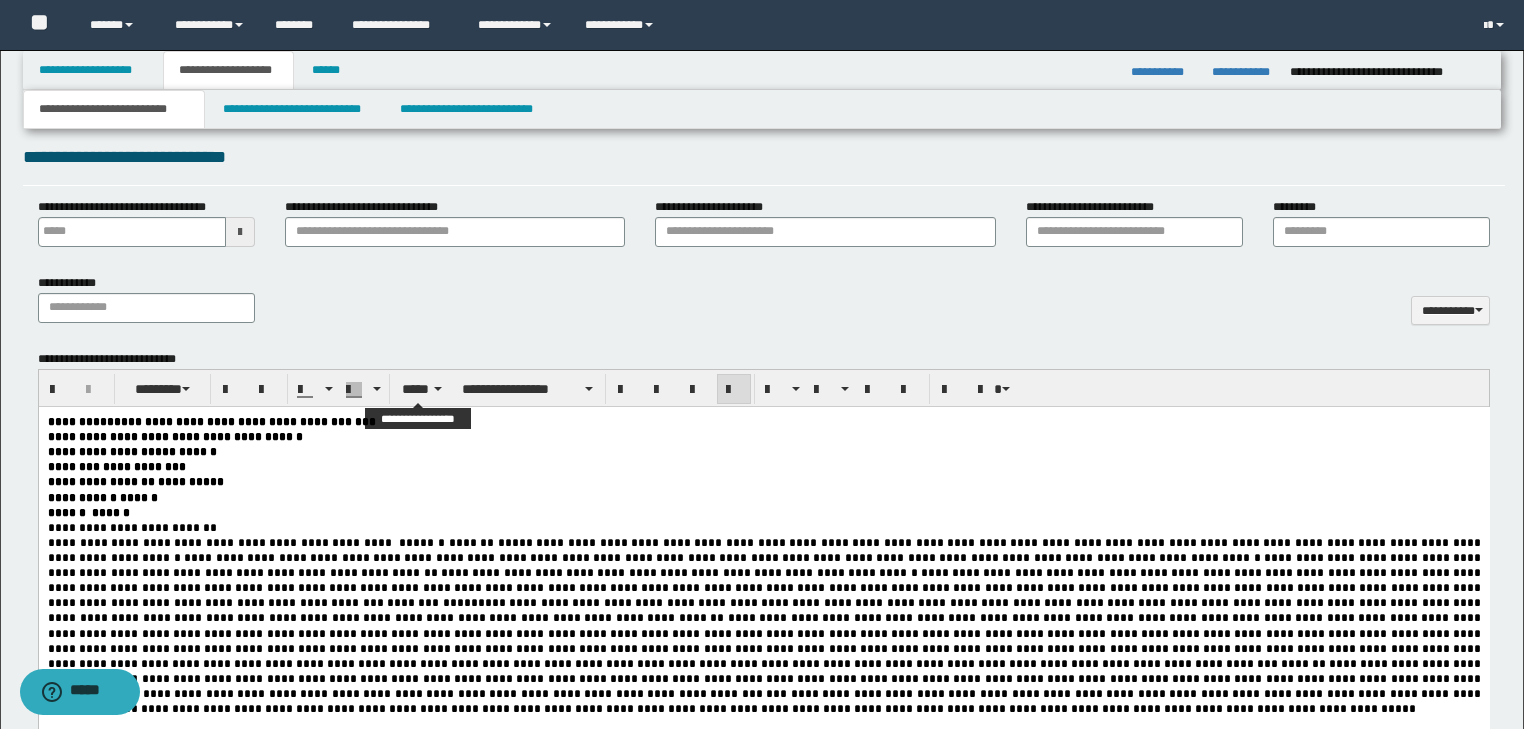 scroll, scrollTop: 800, scrollLeft: 0, axis: vertical 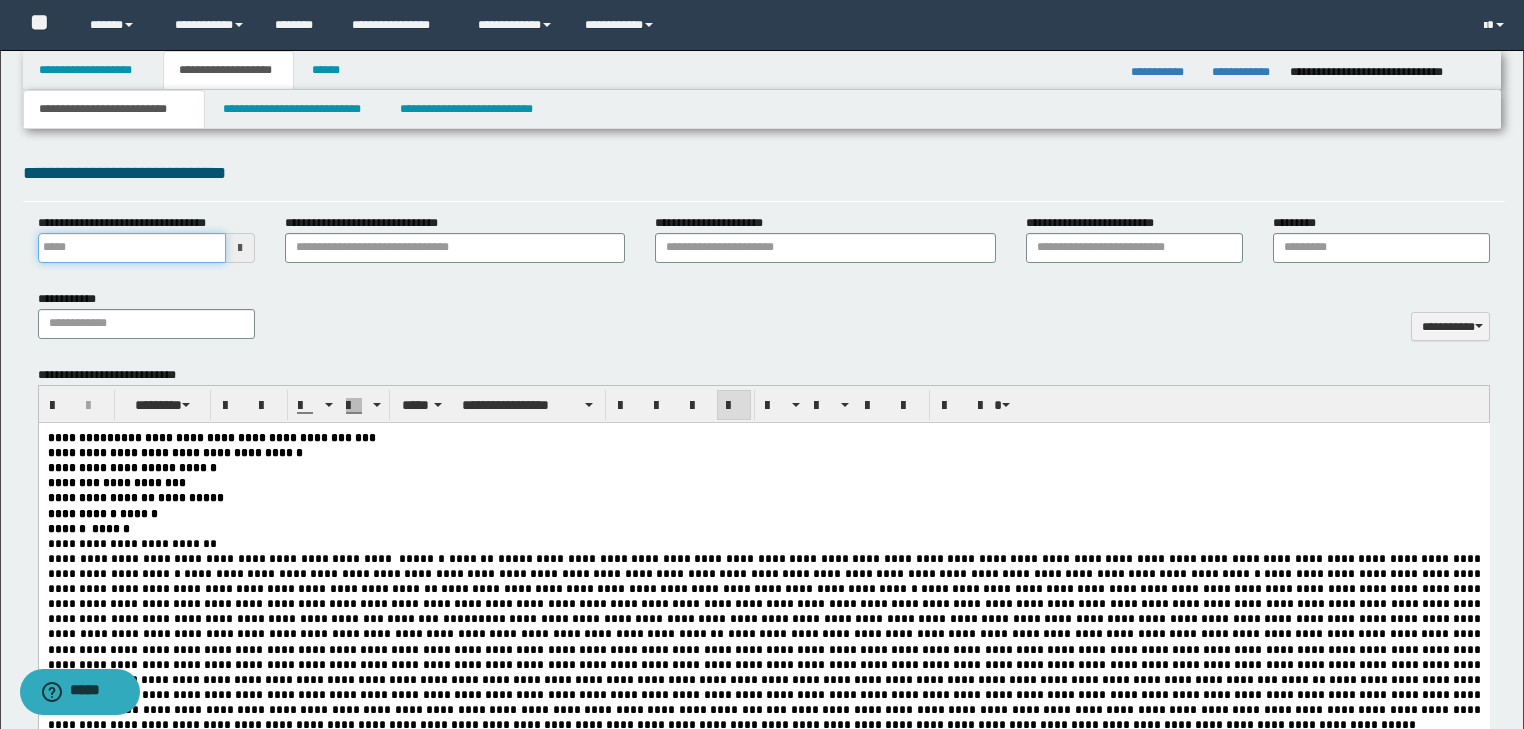 click on "**********" at bounding box center [132, 248] 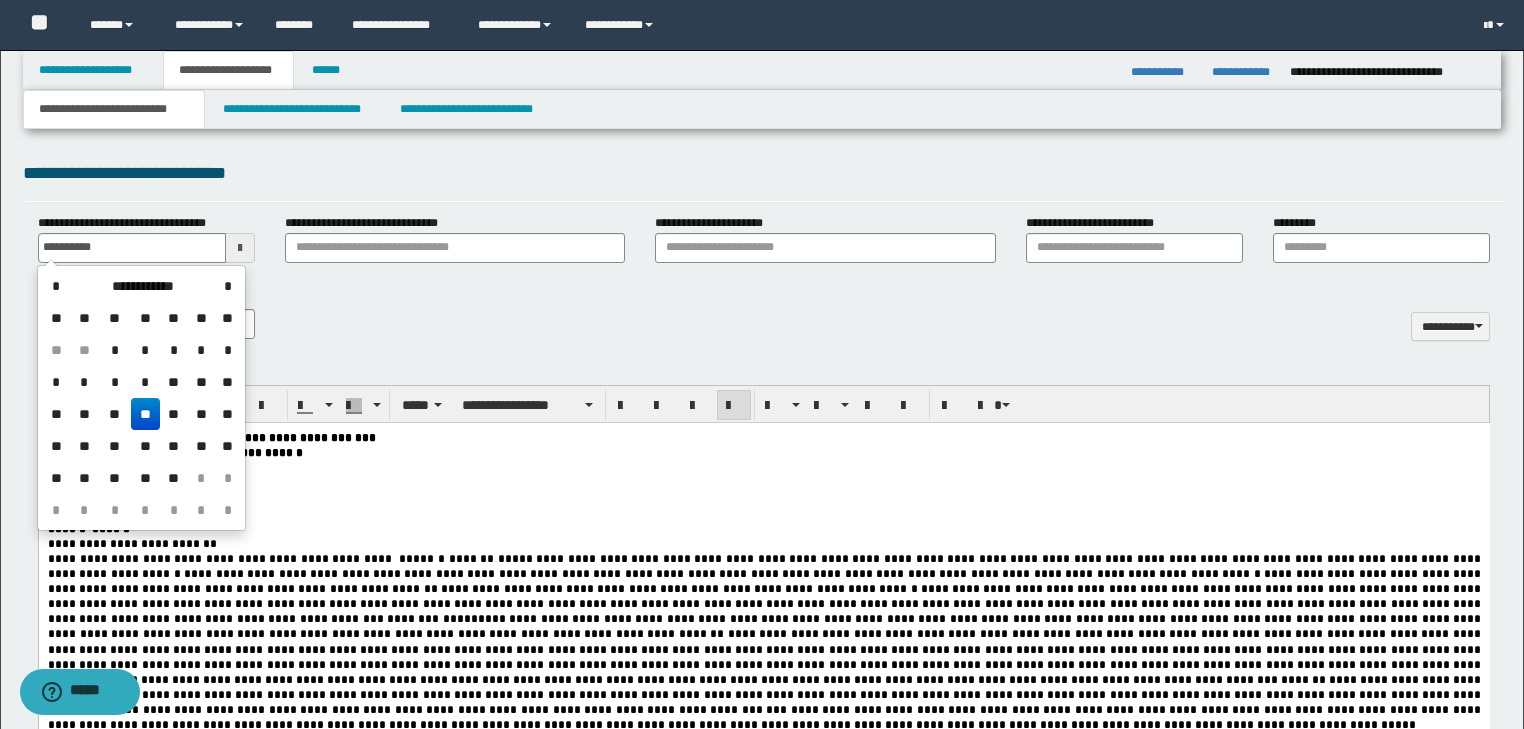 type on "**********" 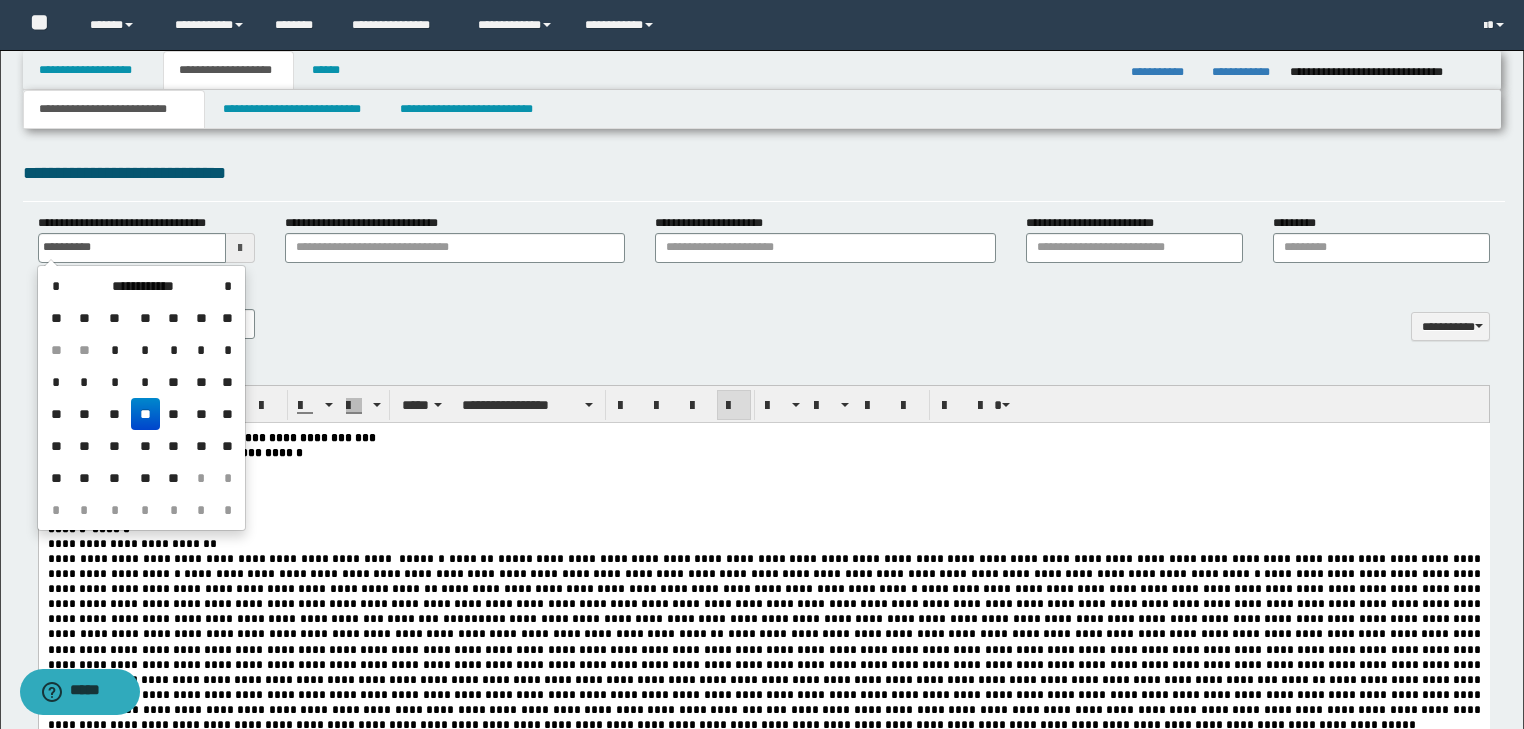 click on "**********" at bounding box center [764, 322] 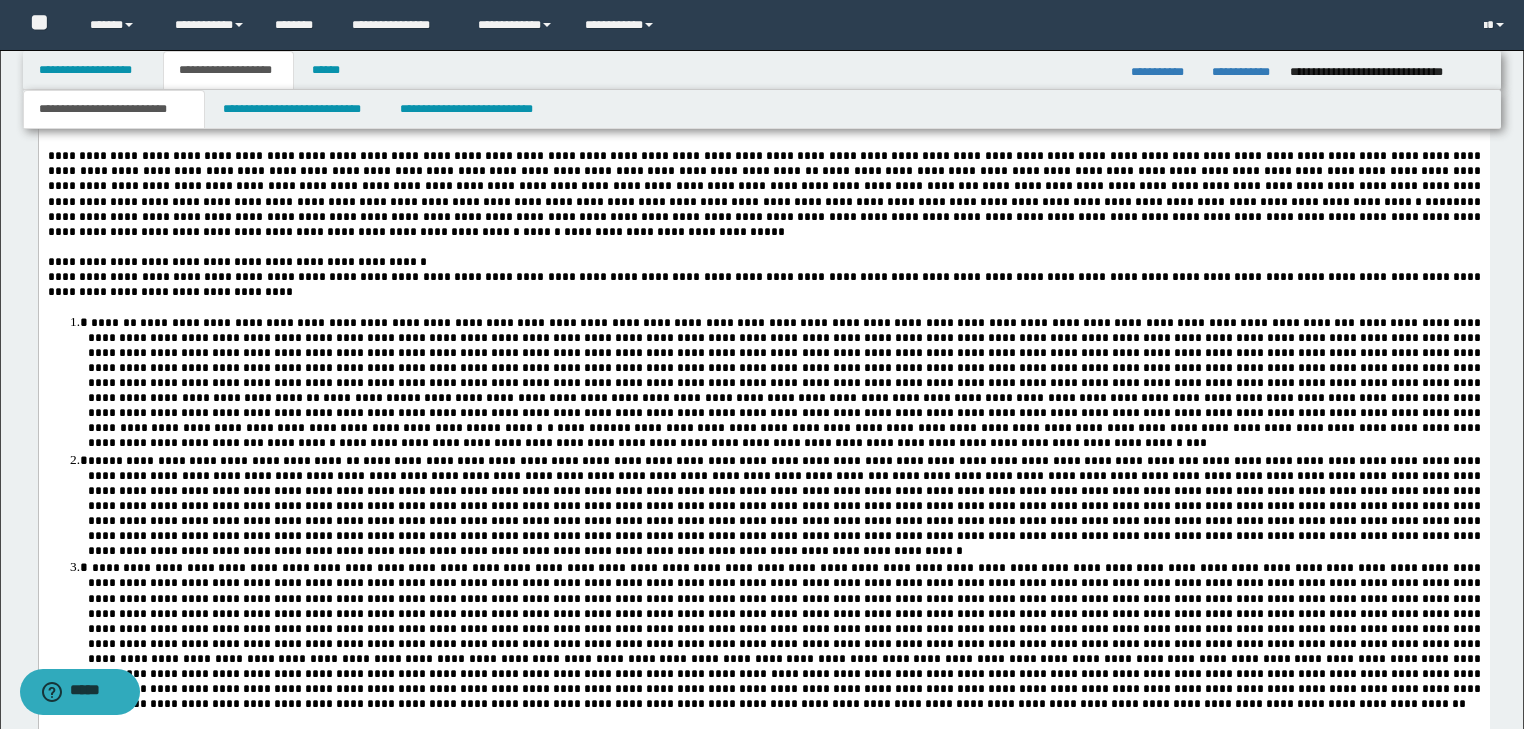 scroll, scrollTop: 1600, scrollLeft: 0, axis: vertical 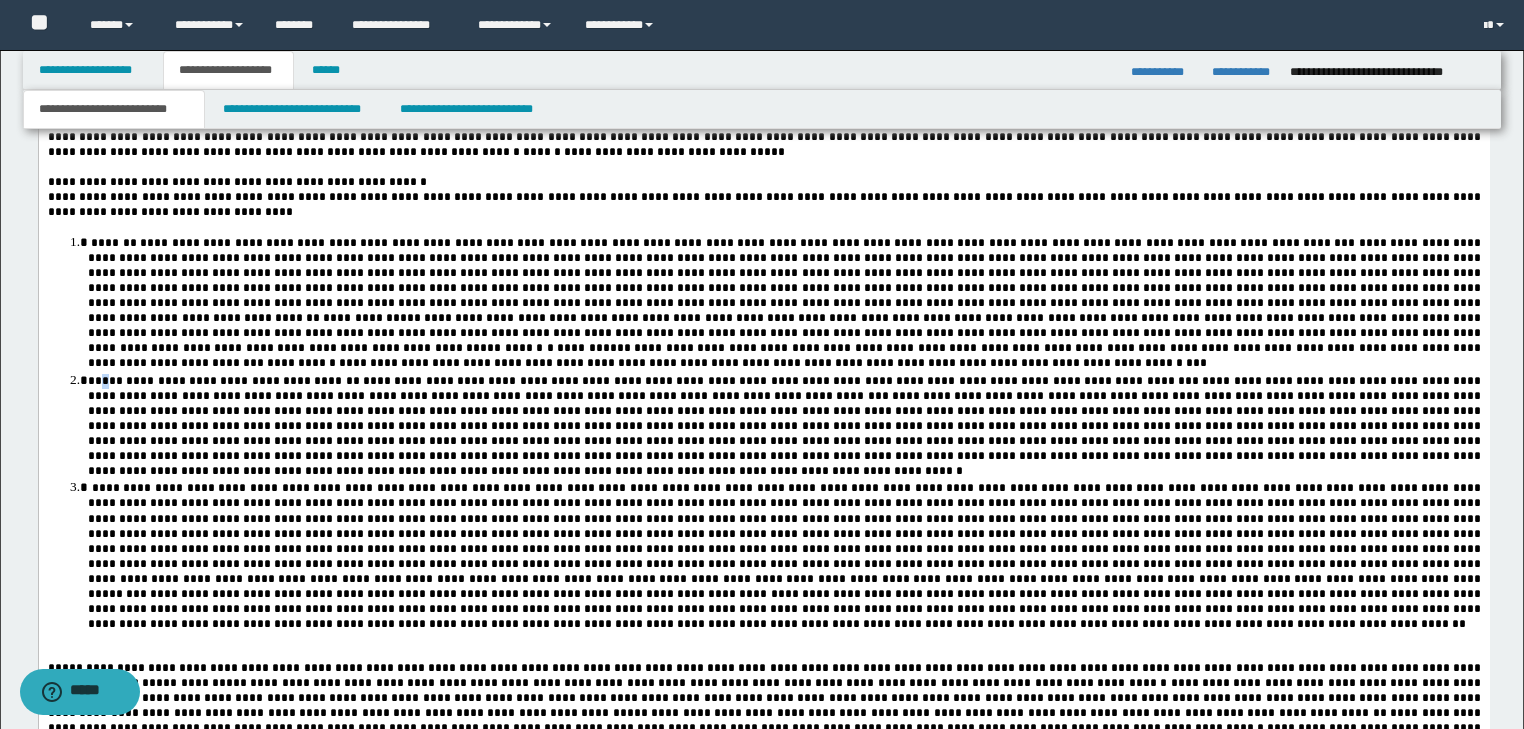 click on "**********" at bounding box center [228, 381] 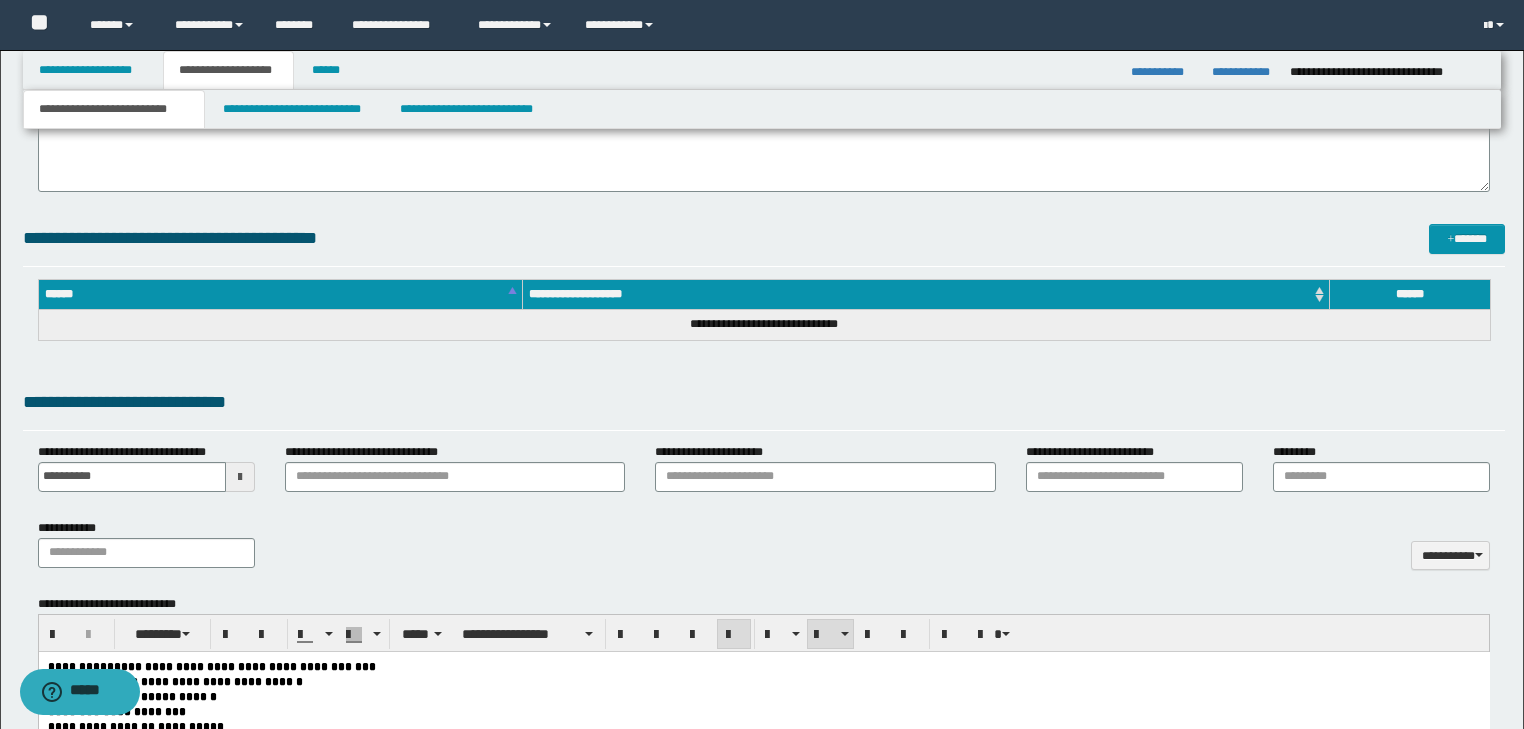 scroll, scrollTop: 400, scrollLeft: 0, axis: vertical 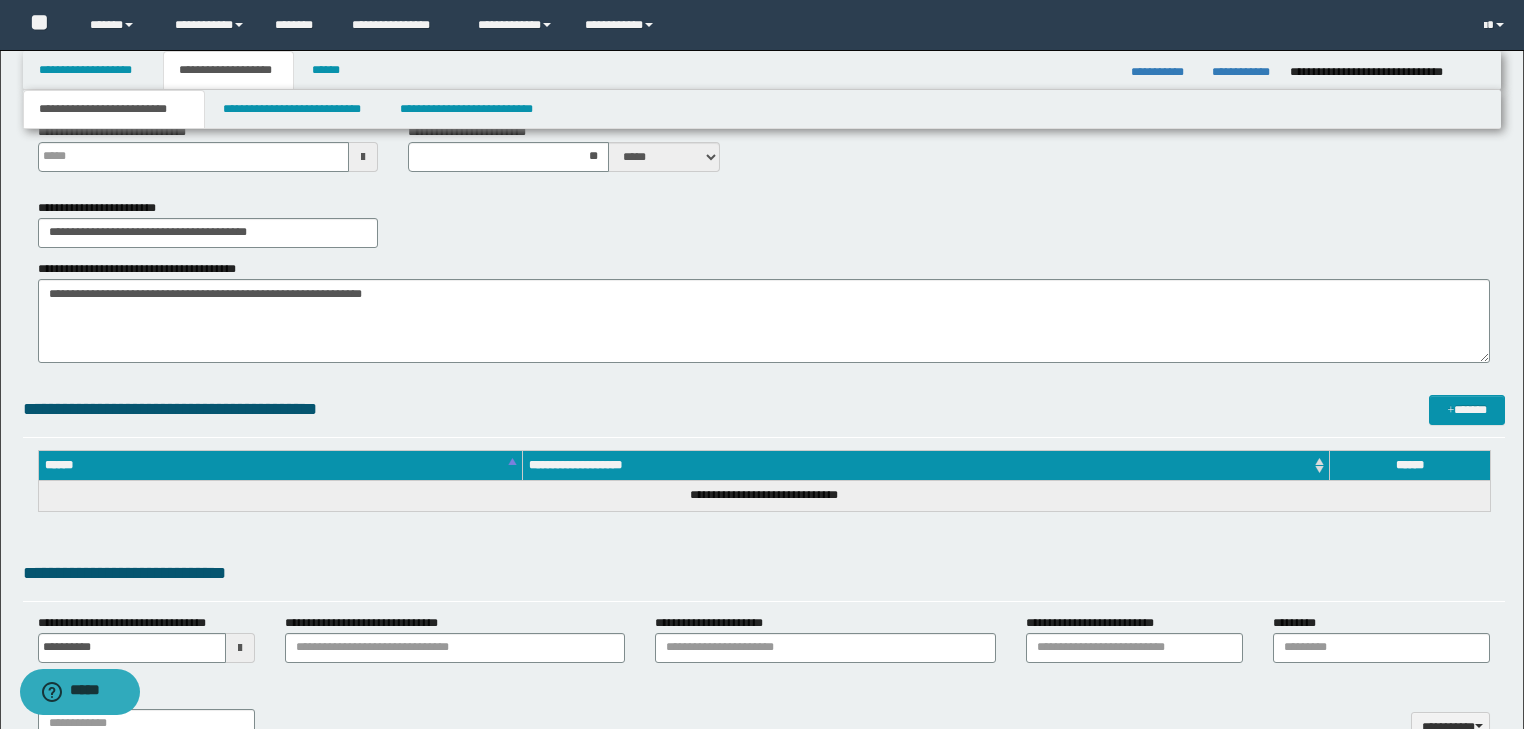 type 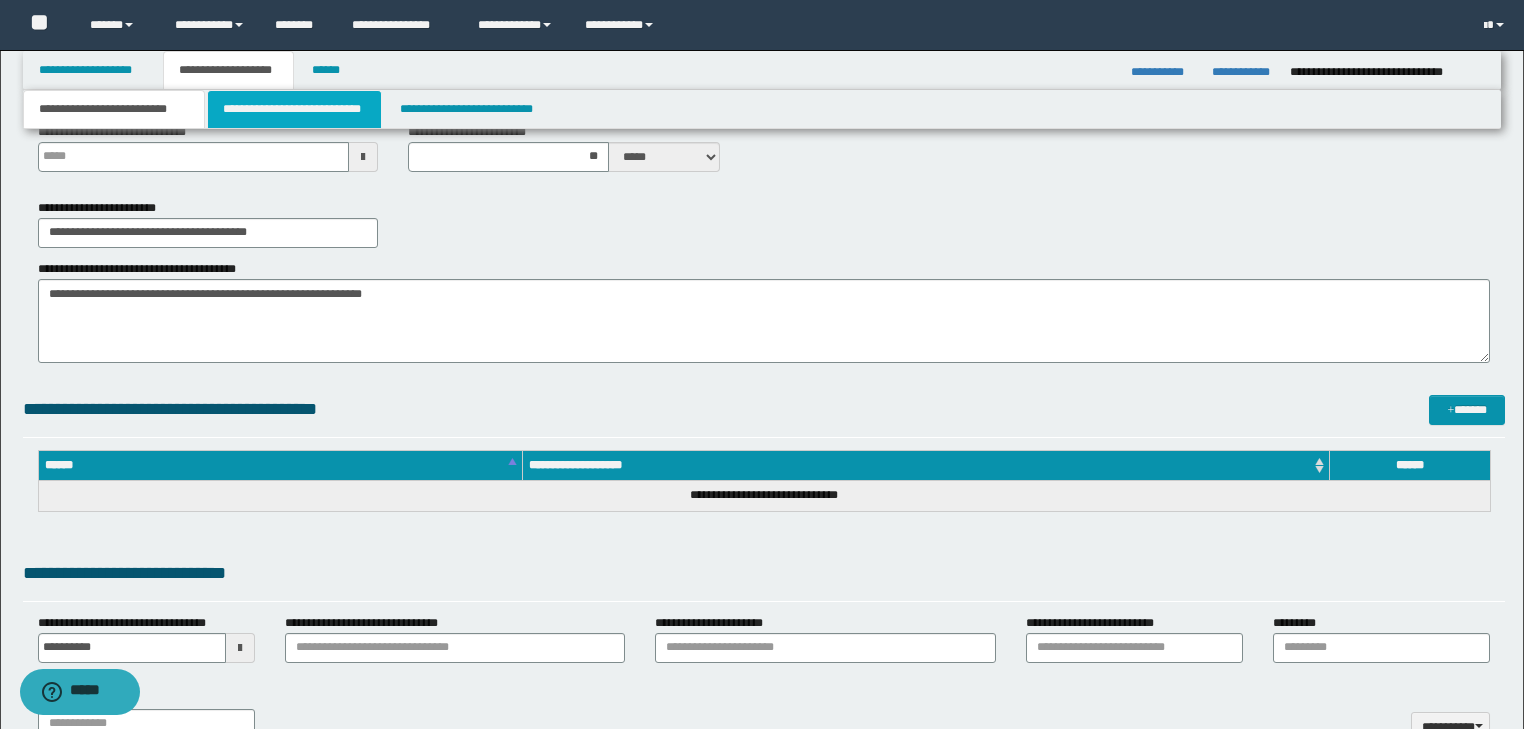 click on "**********" at bounding box center [294, 109] 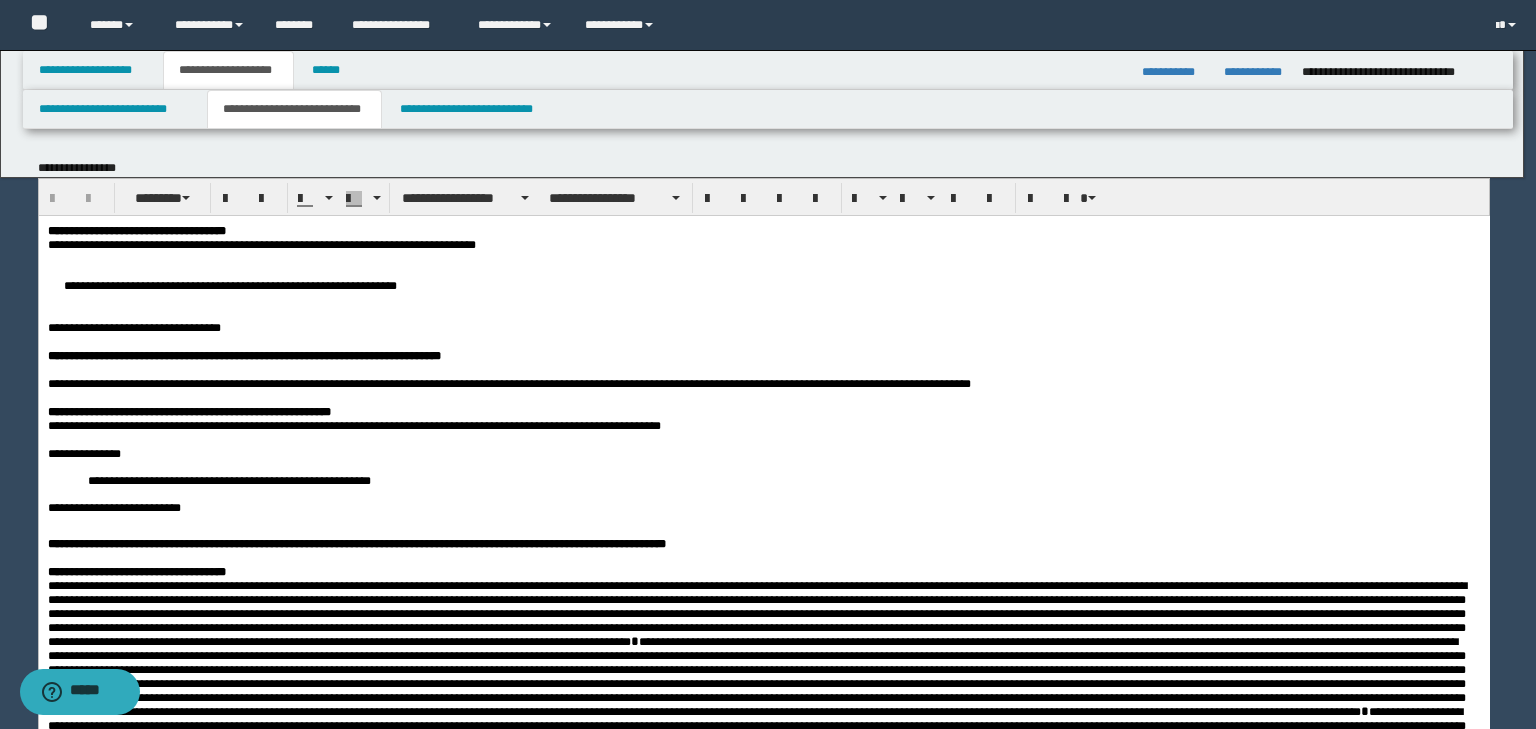 scroll, scrollTop: 0, scrollLeft: 0, axis: both 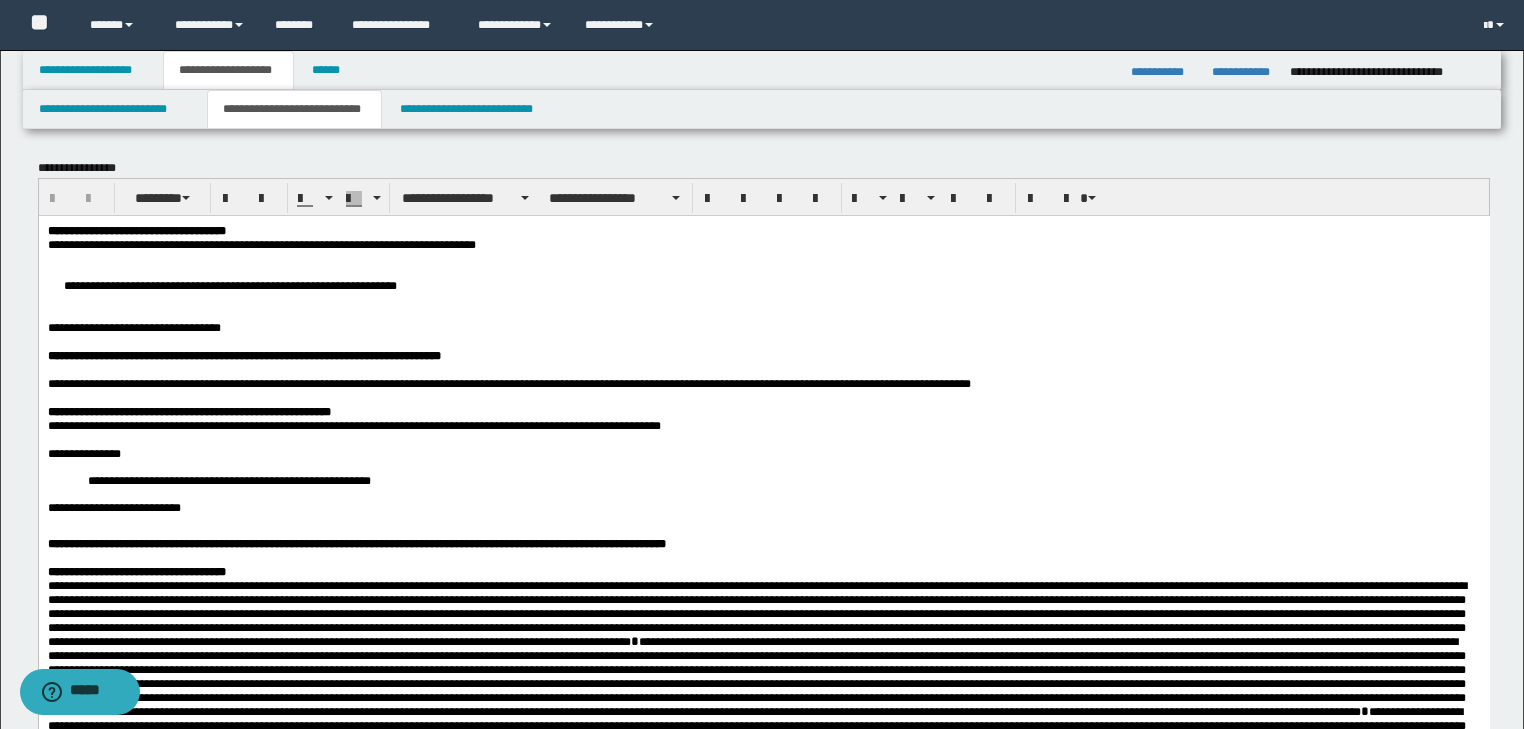 click on "**********" at bounding box center (133, 327) 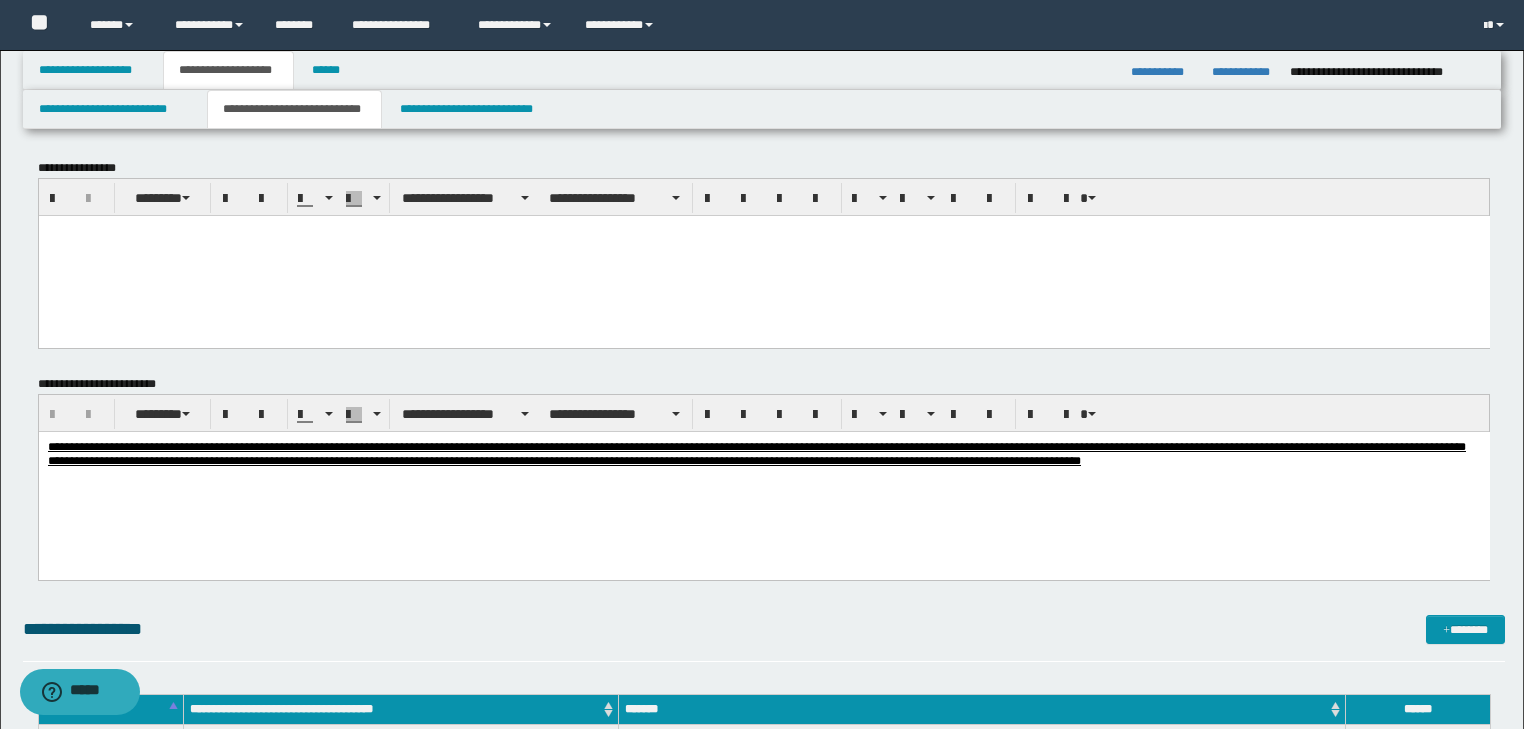 paste 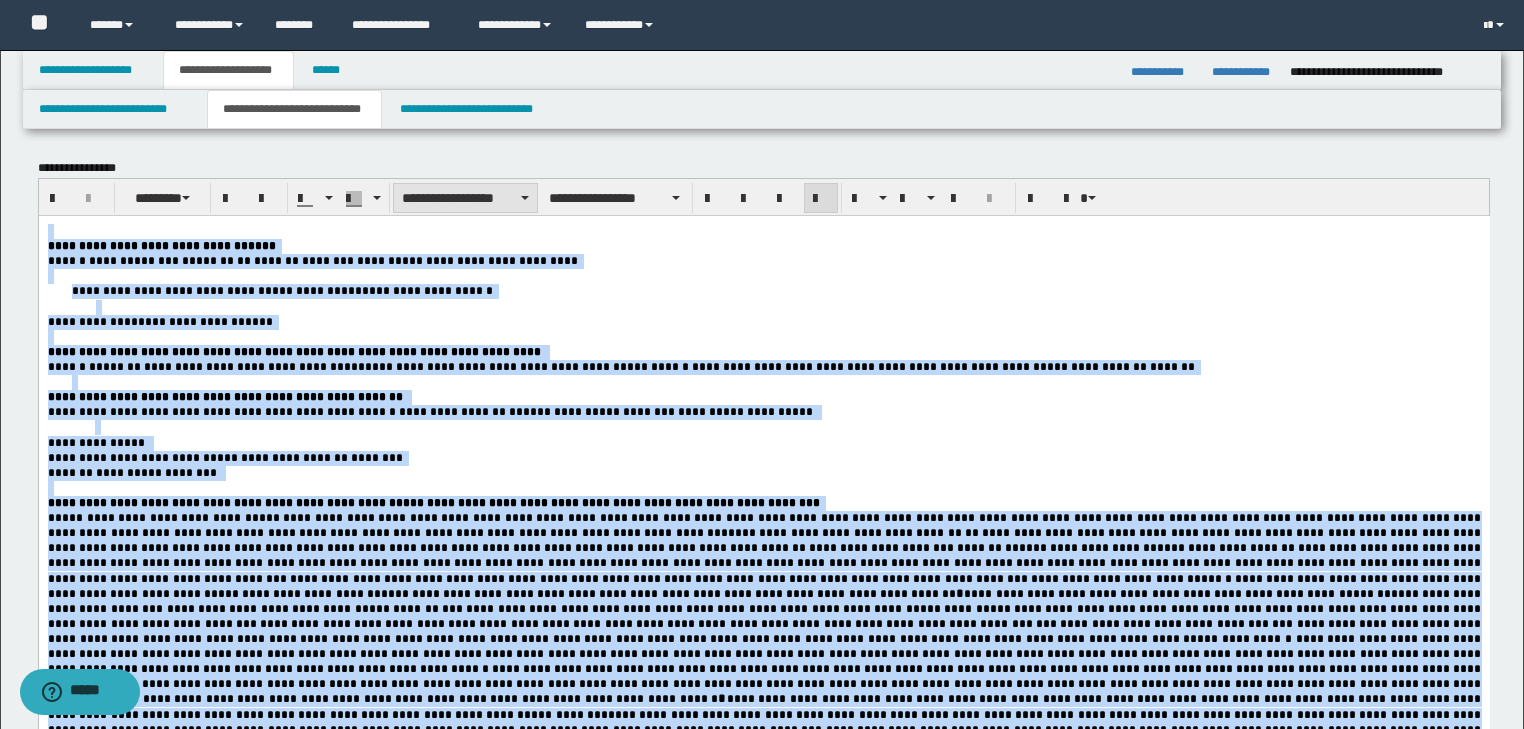 click on "**********" at bounding box center [465, 198] 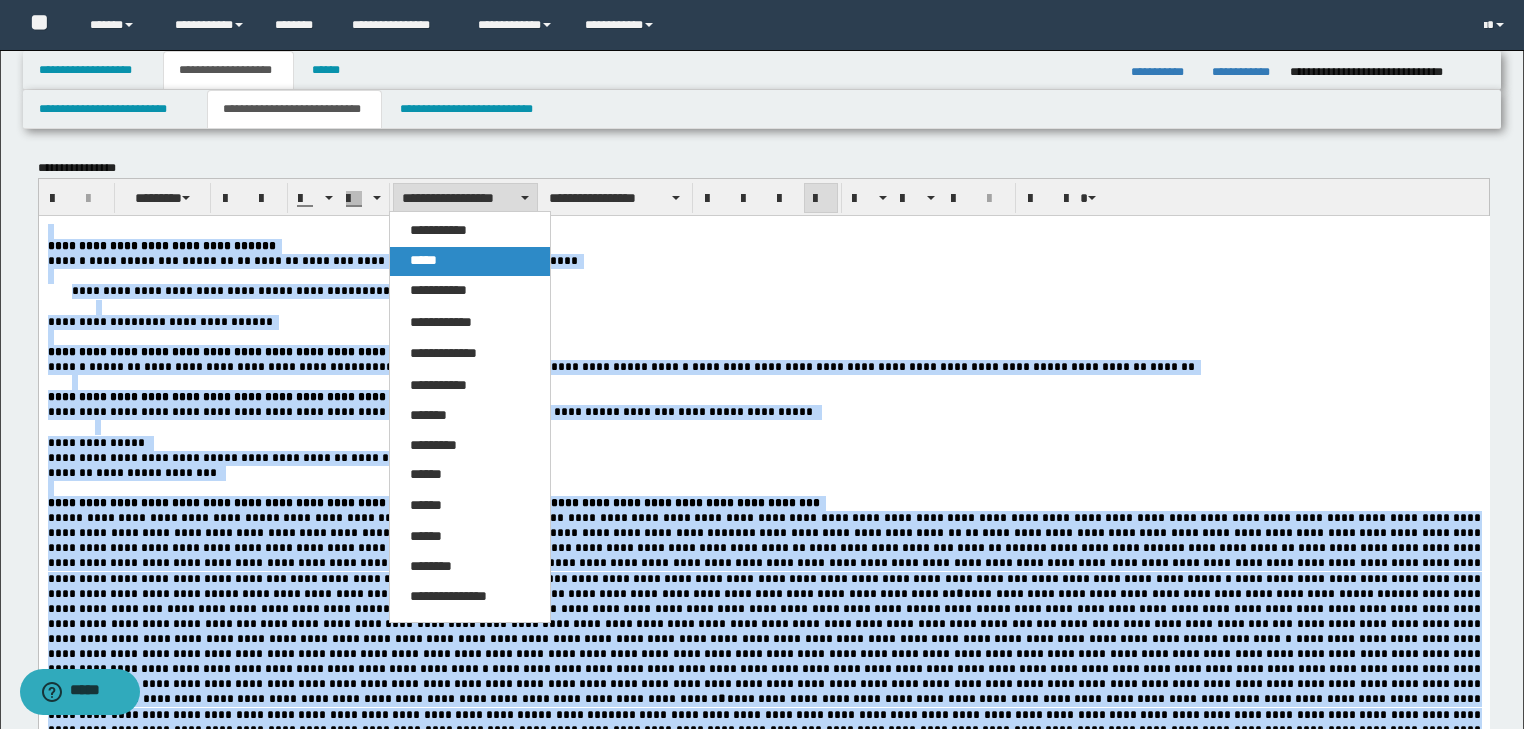 click on "*****" at bounding box center (470, 261) 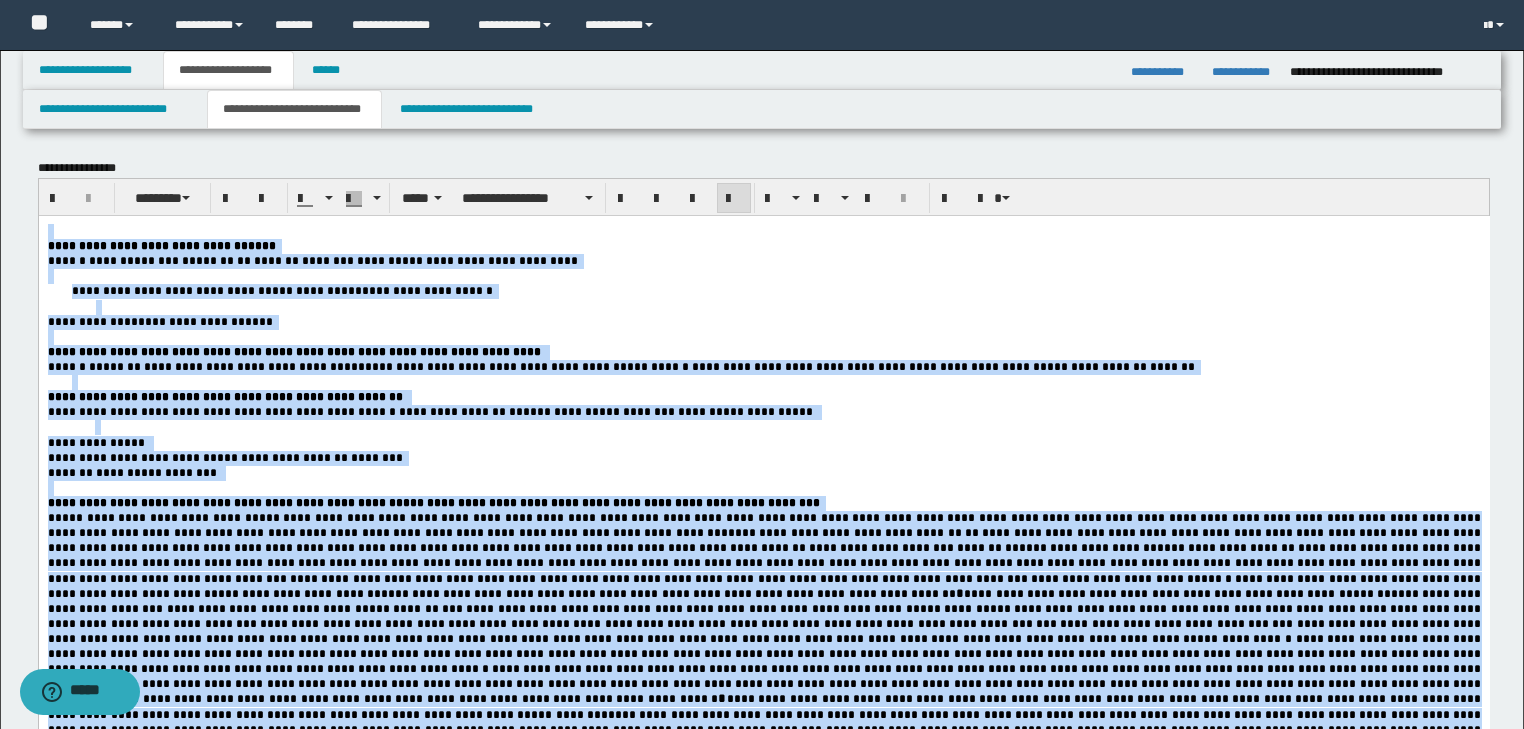 click at bounding box center [763, 230] 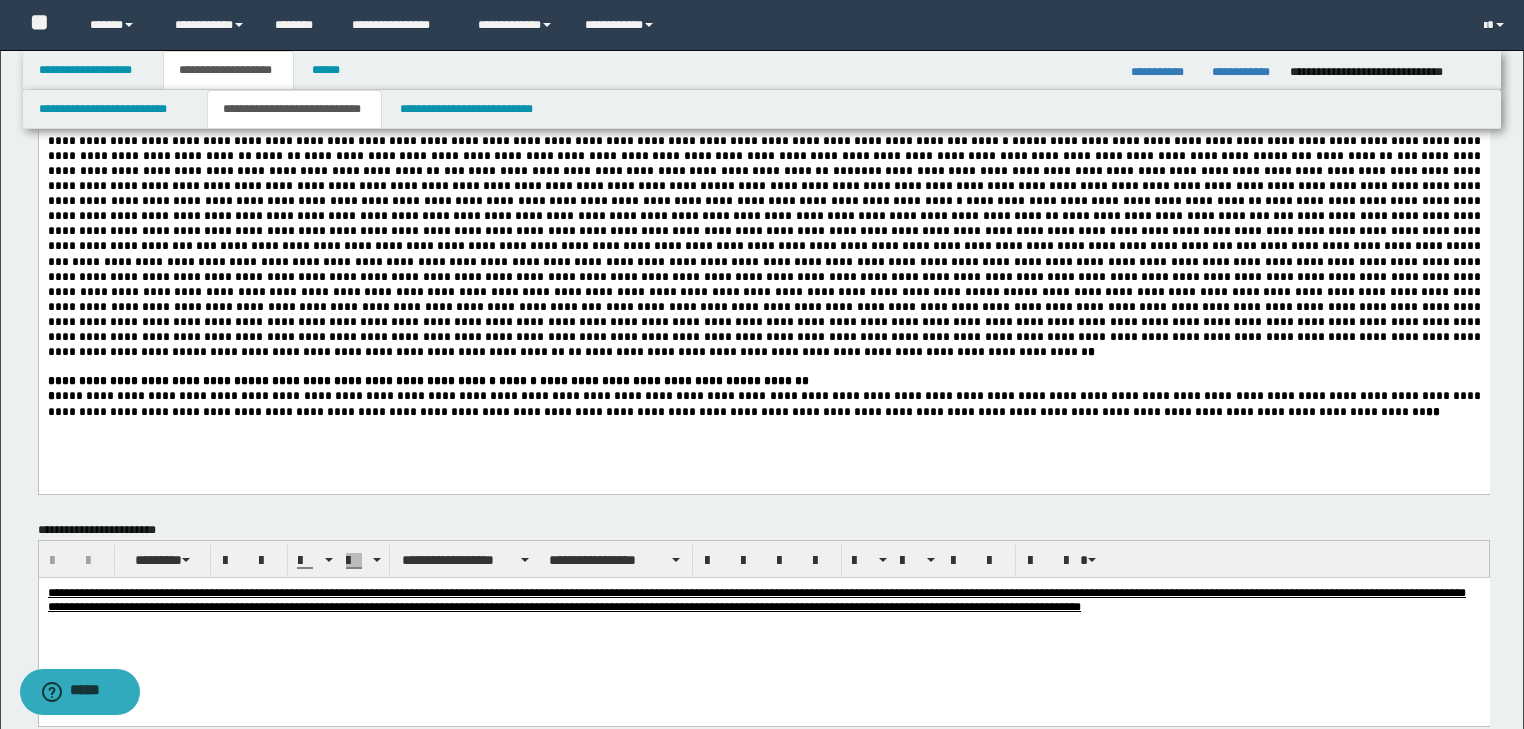 scroll, scrollTop: 1120, scrollLeft: 0, axis: vertical 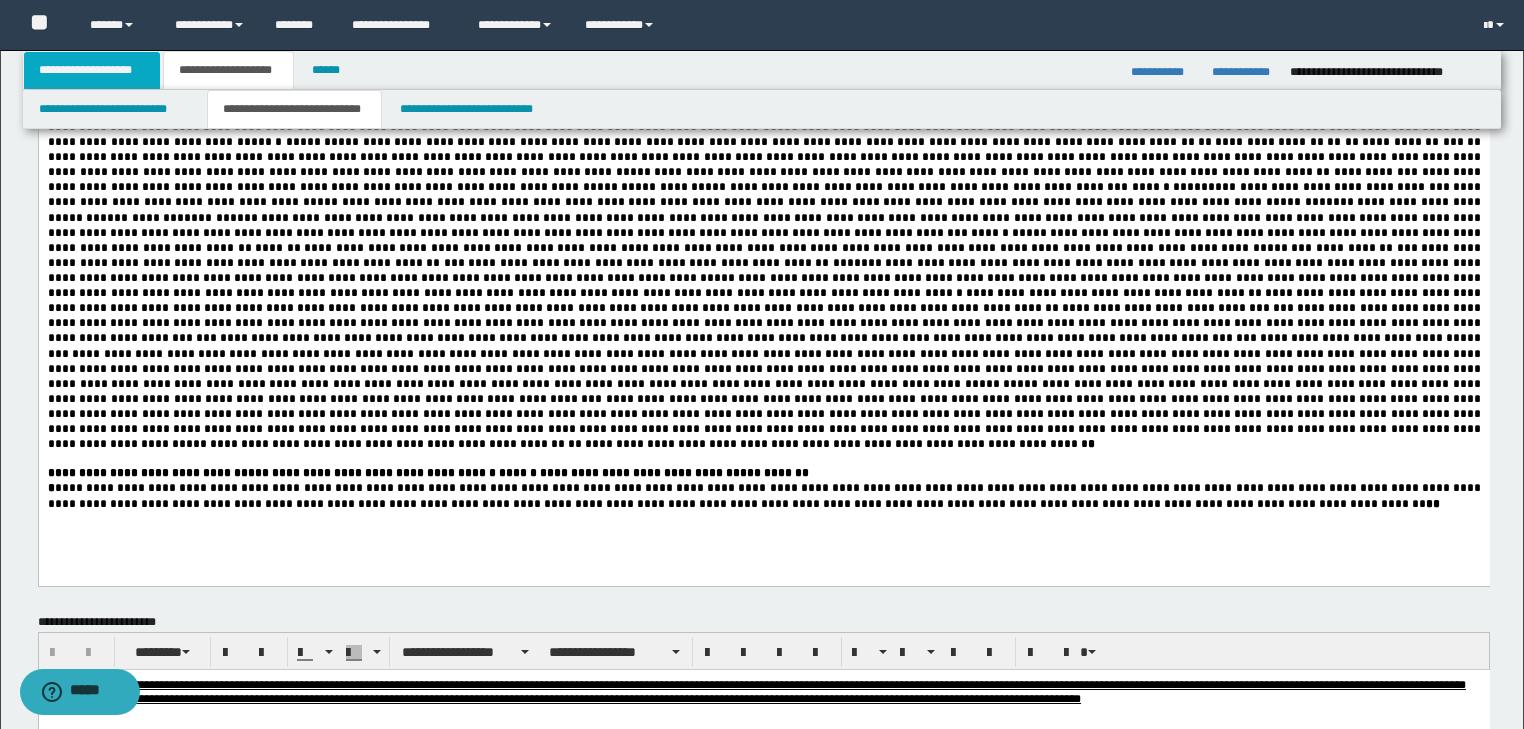 click on "**********" at bounding box center (92, 70) 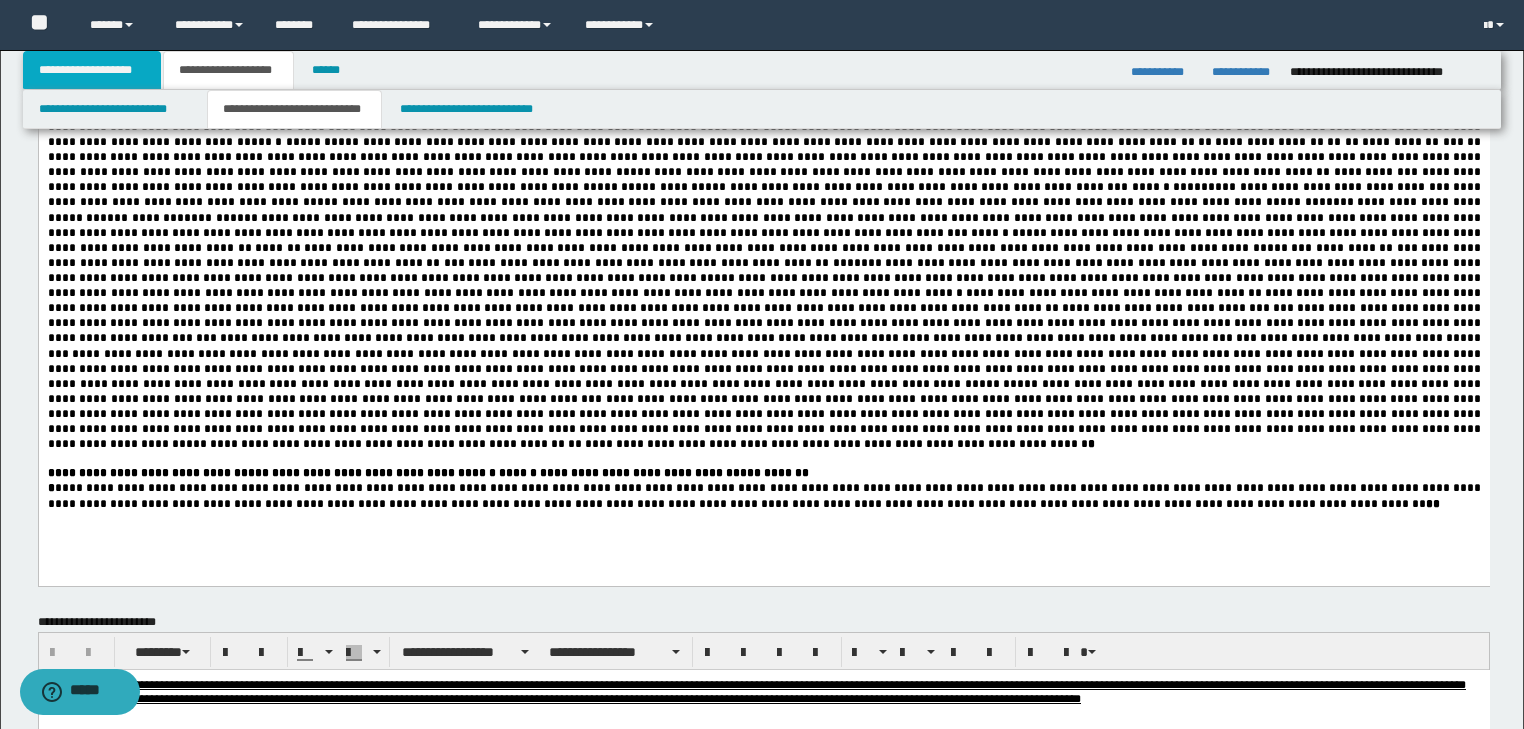 scroll, scrollTop: 154, scrollLeft: 0, axis: vertical 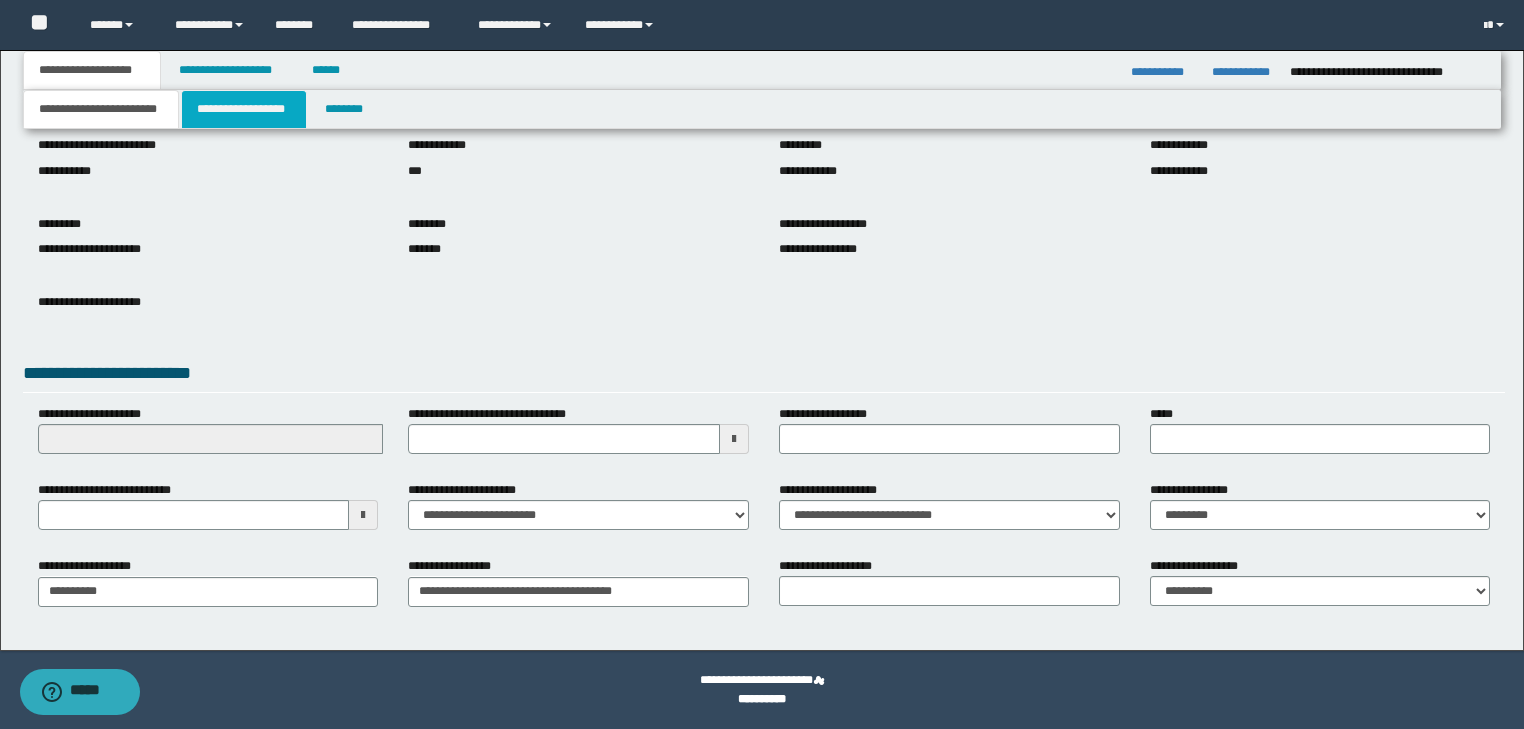 click on "**********" at bounding box center [244, 109] 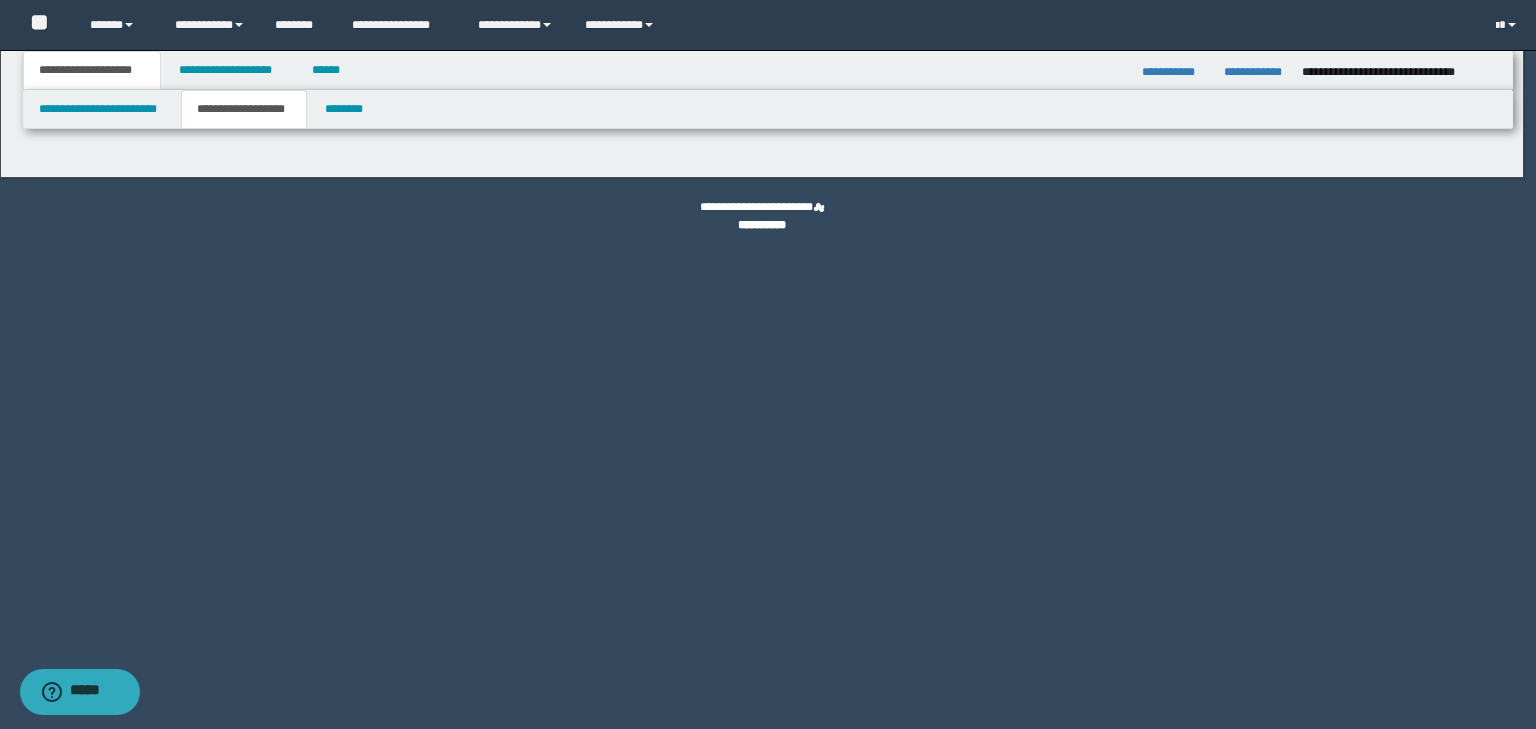 type on "********" 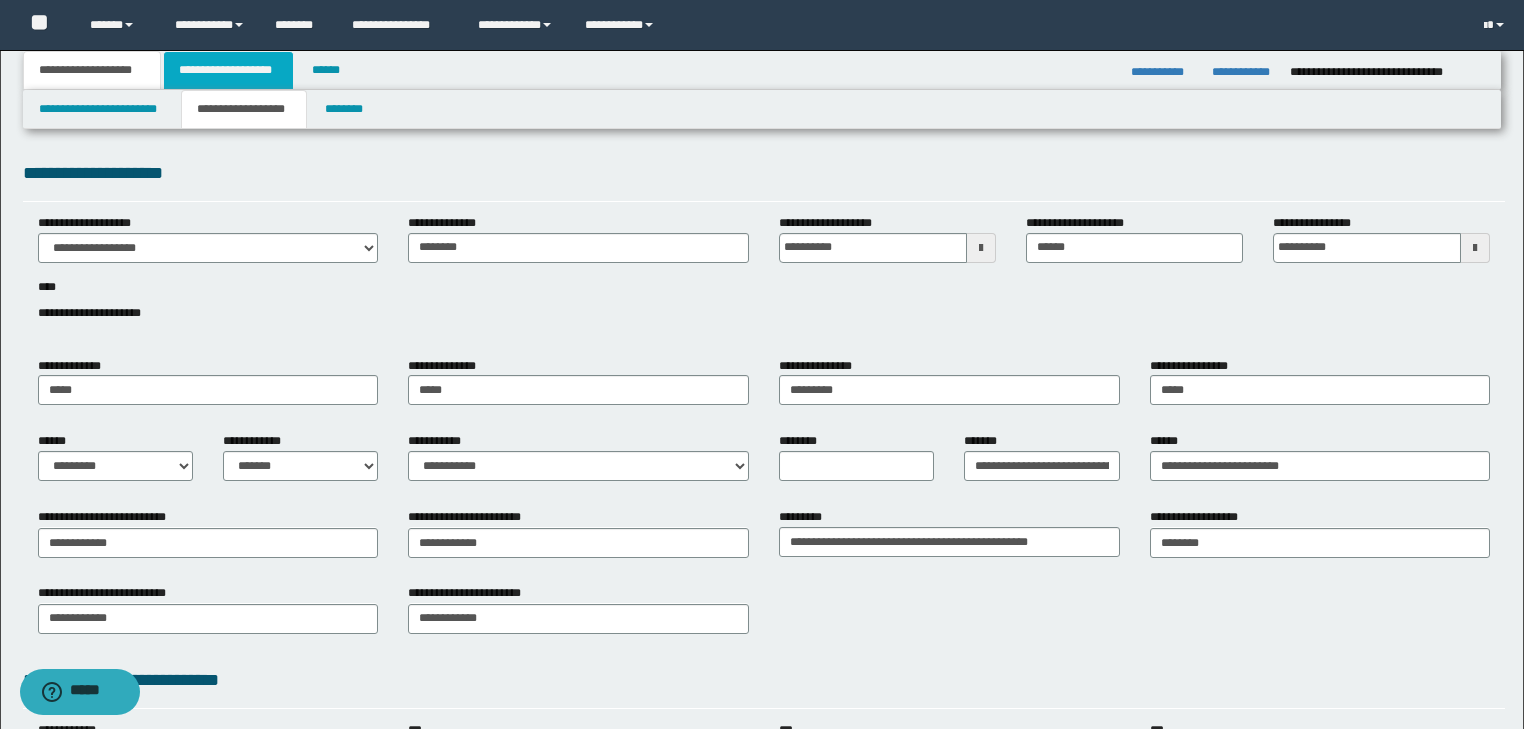 click on "**********" at bounding box center [228, 70] 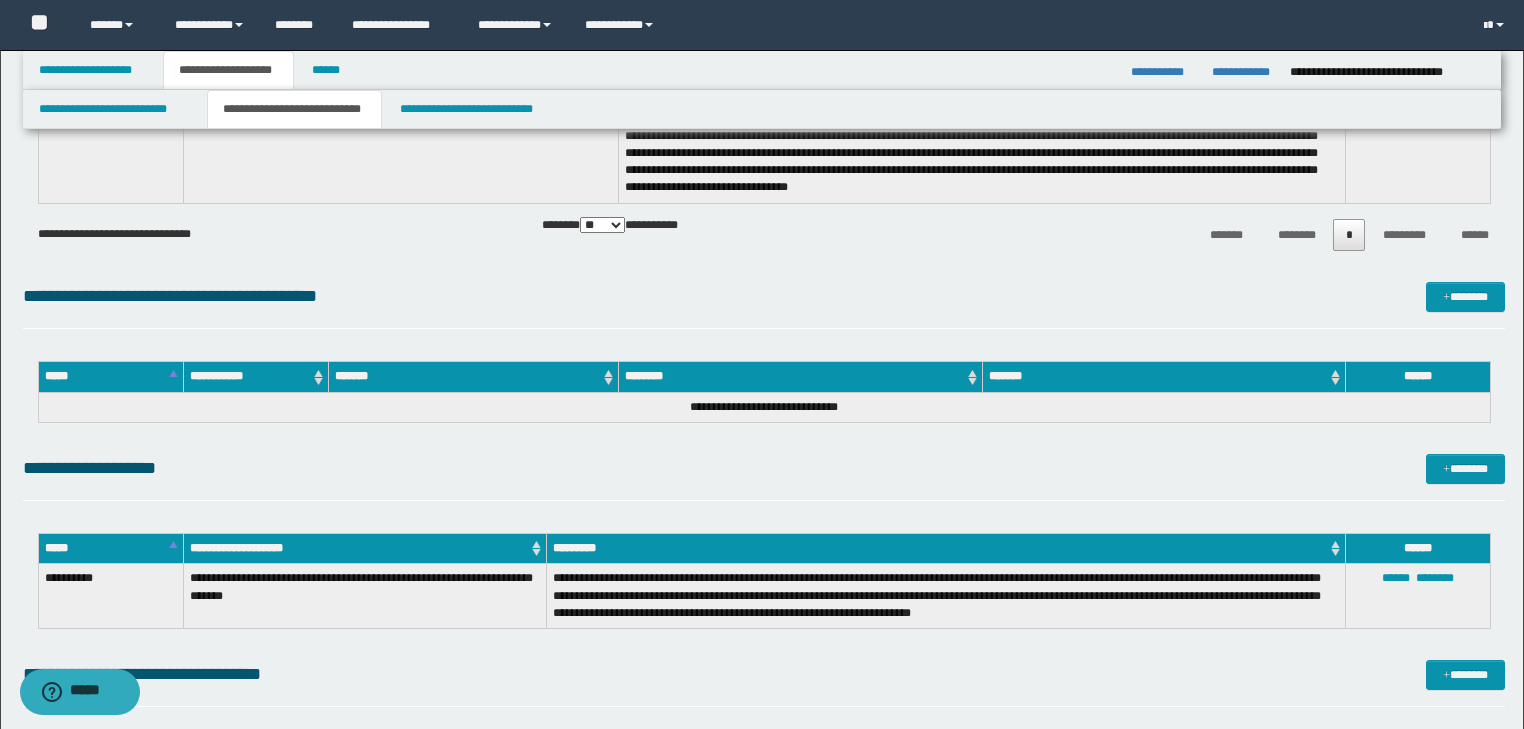 scroll, scrollTop: 1840, scrollLeft: 0, axis: vertical 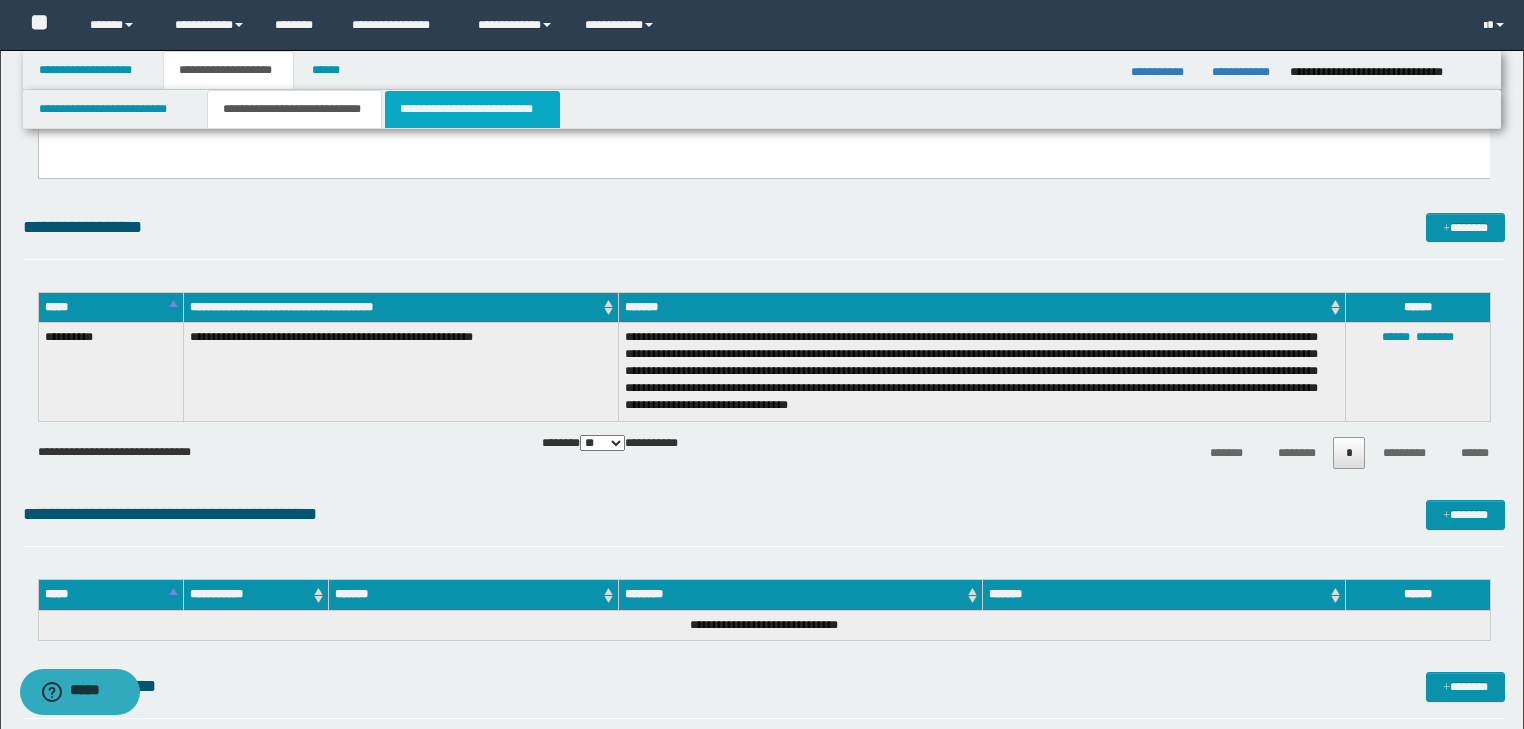 click on "**********" at bounding box center (472, 109) 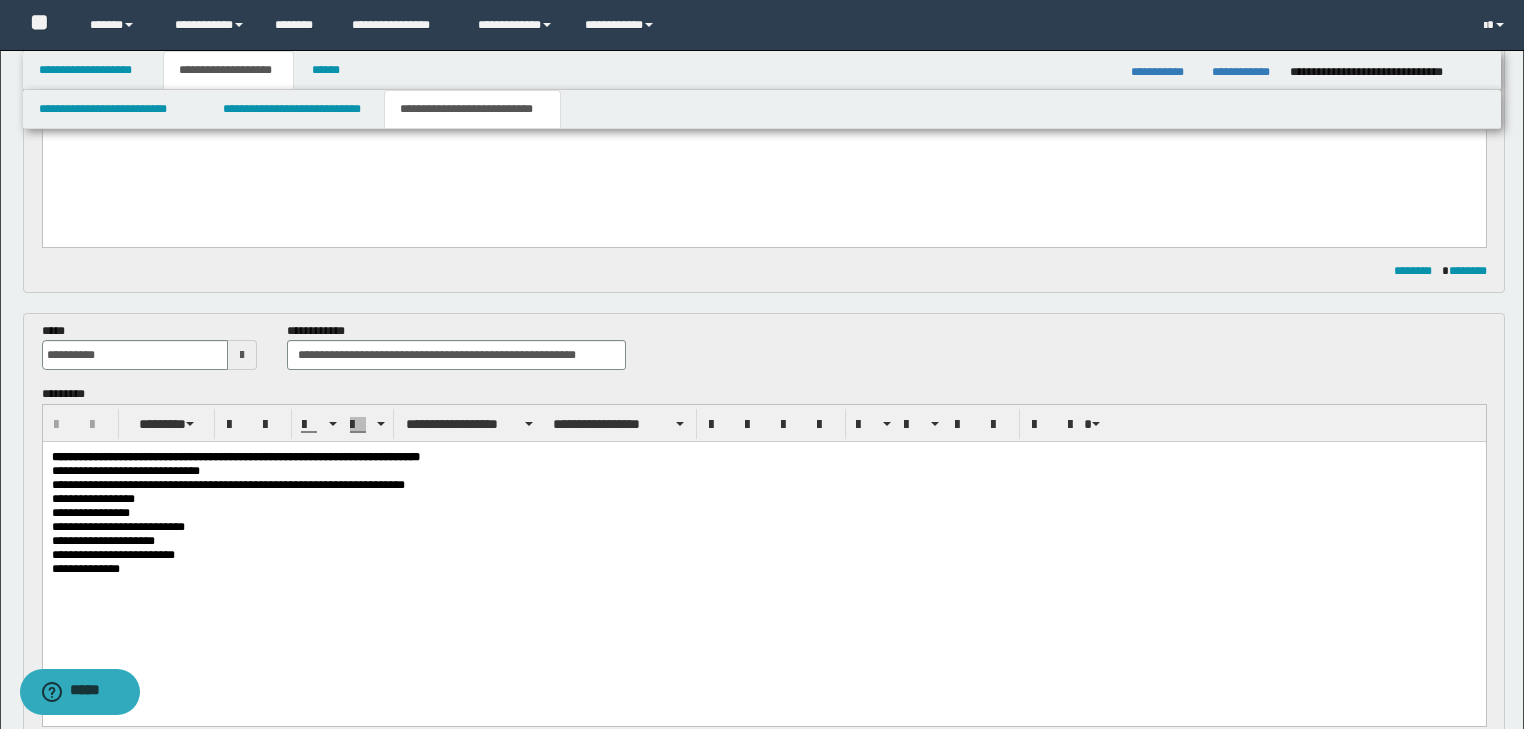 scroll, scrollTop: 80, scrollLeft: 0, axis: vertical 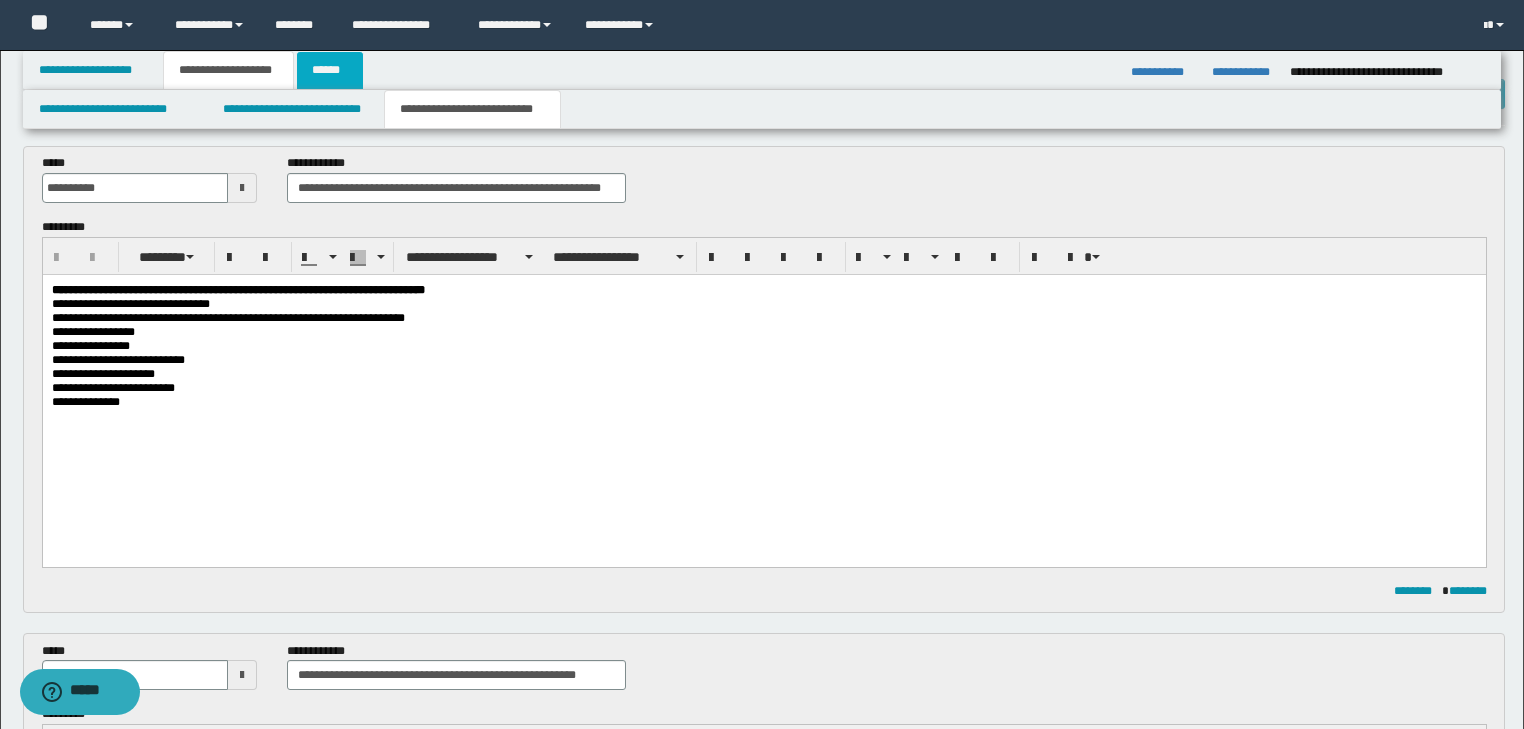 click on "******" at bounding box center [330, 70] 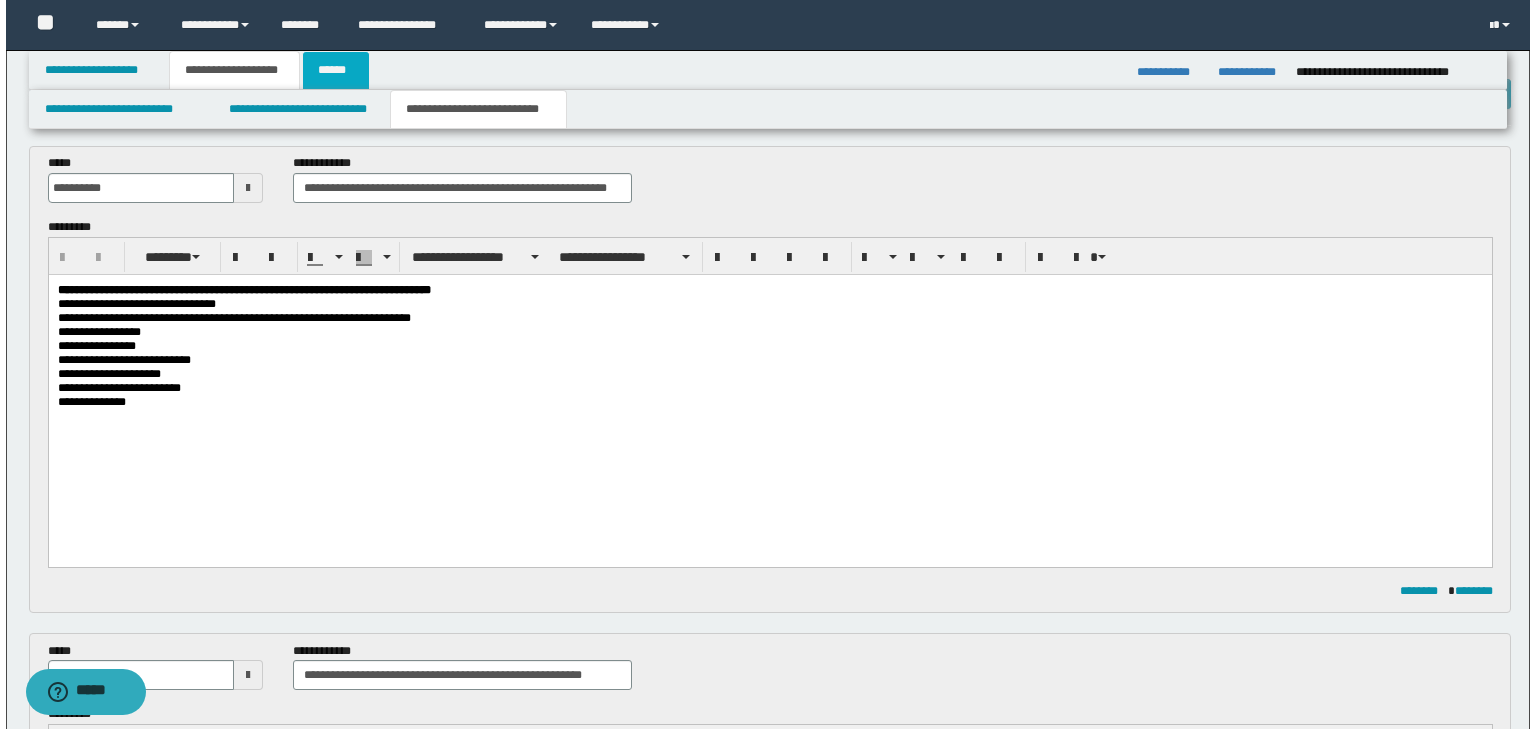 scroll, scrollTop: 0, scrollLeft: 0, axis: both 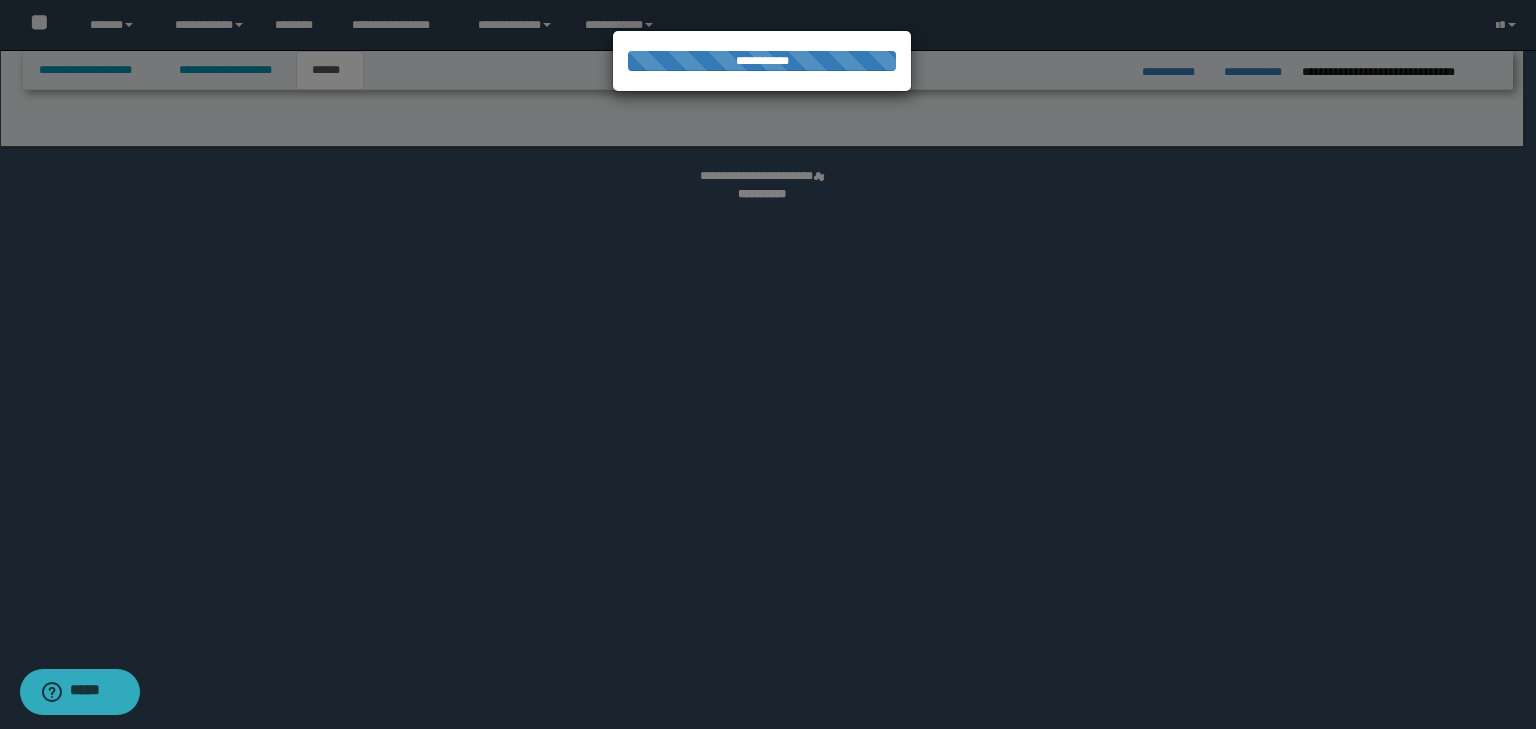 select on "*" 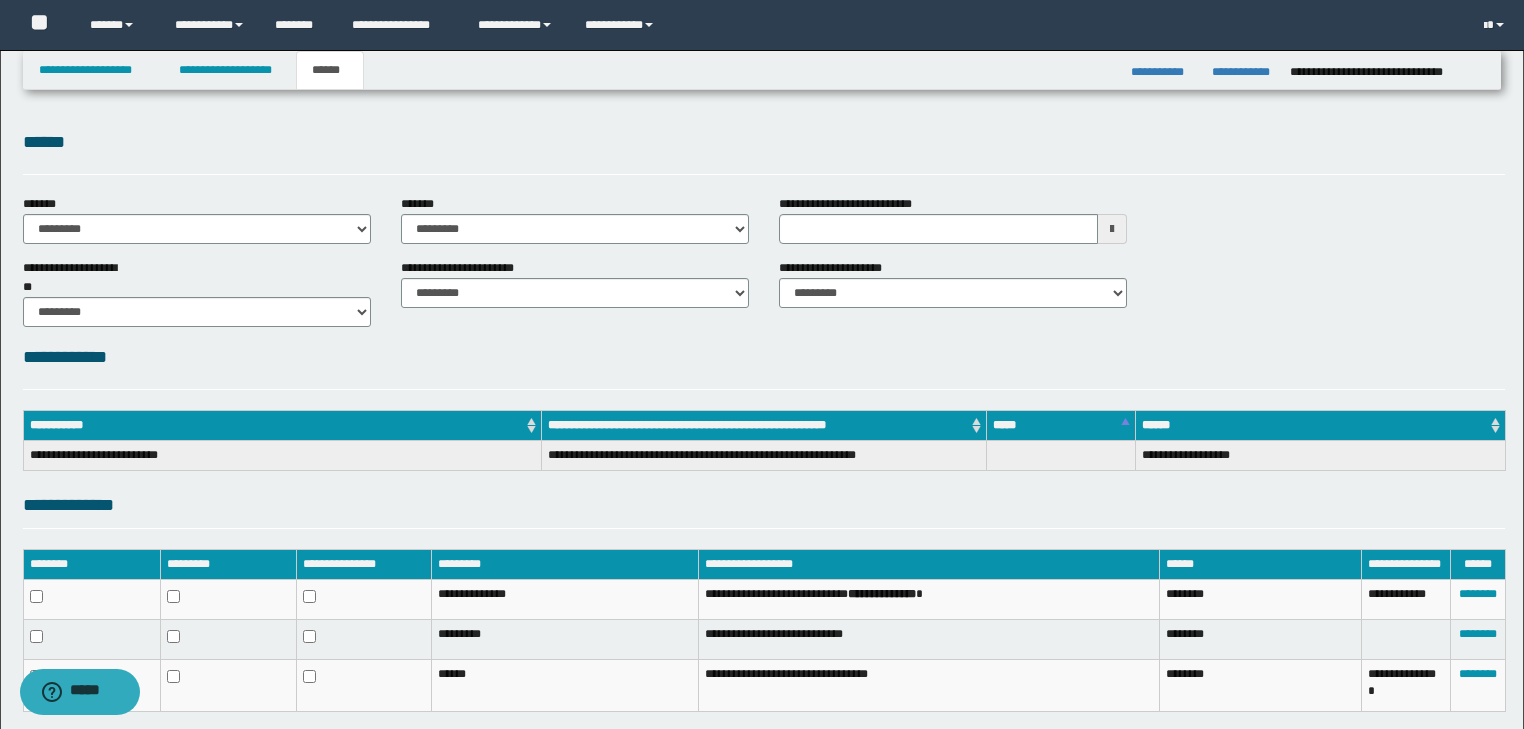 scroll, scrollTop: 0, scrollLeft: 0, axis: both 